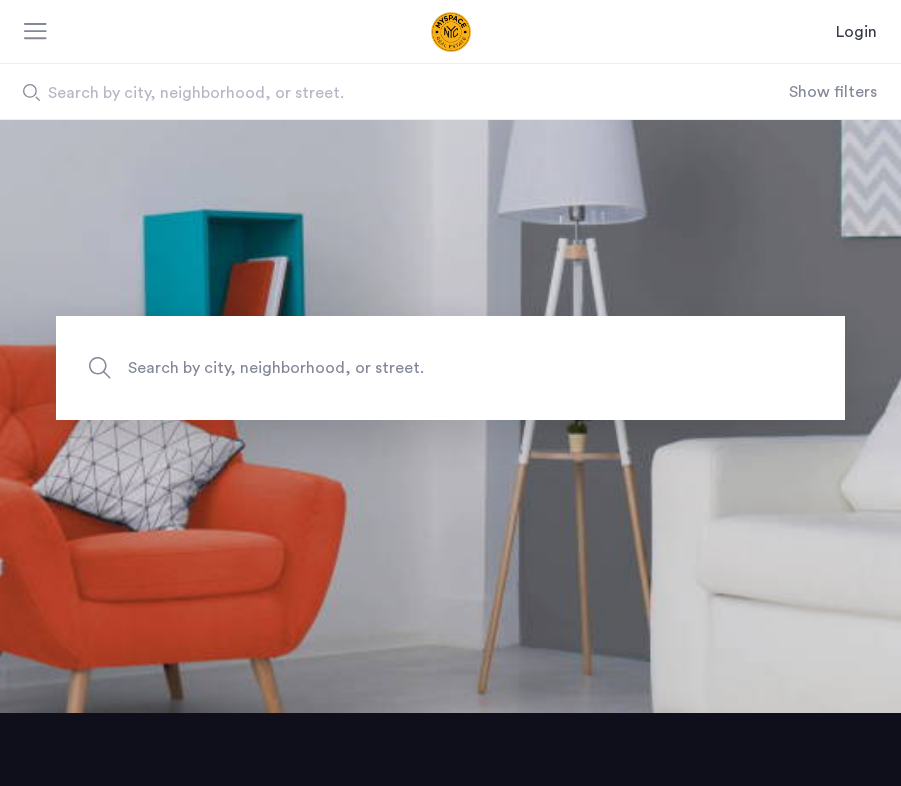 scroll, scrollTop: 80, scrollLeft: 0, axis: vertical 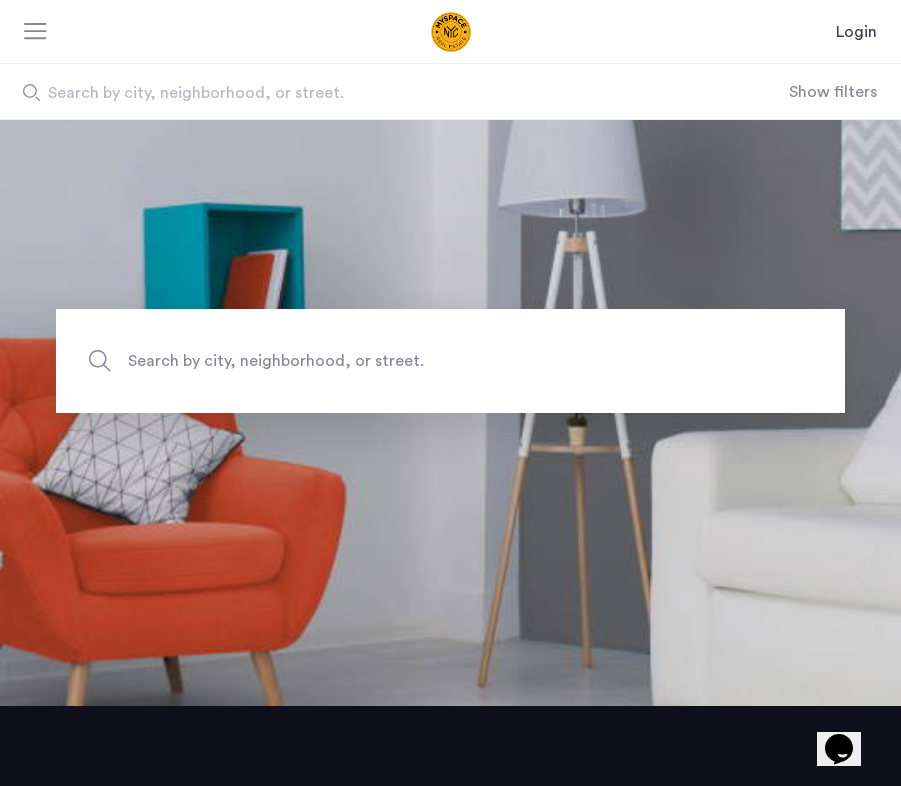 click on "Search by city, neighborhood, or street." 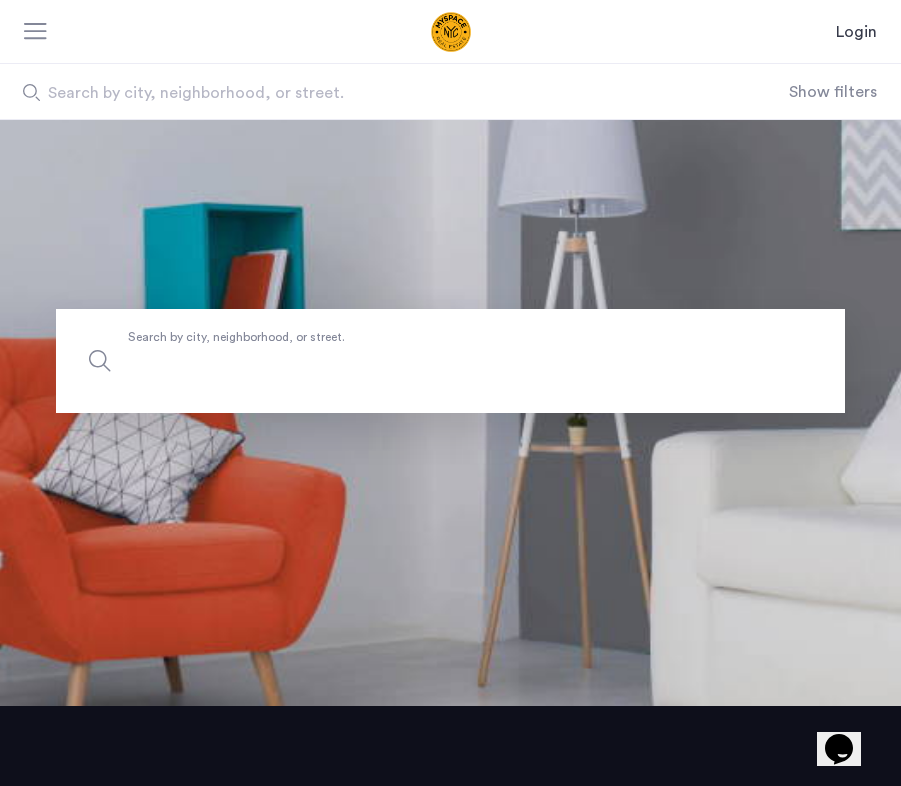 click on "Search by city, neighborhood, or street." at bounding box center (450, 361) 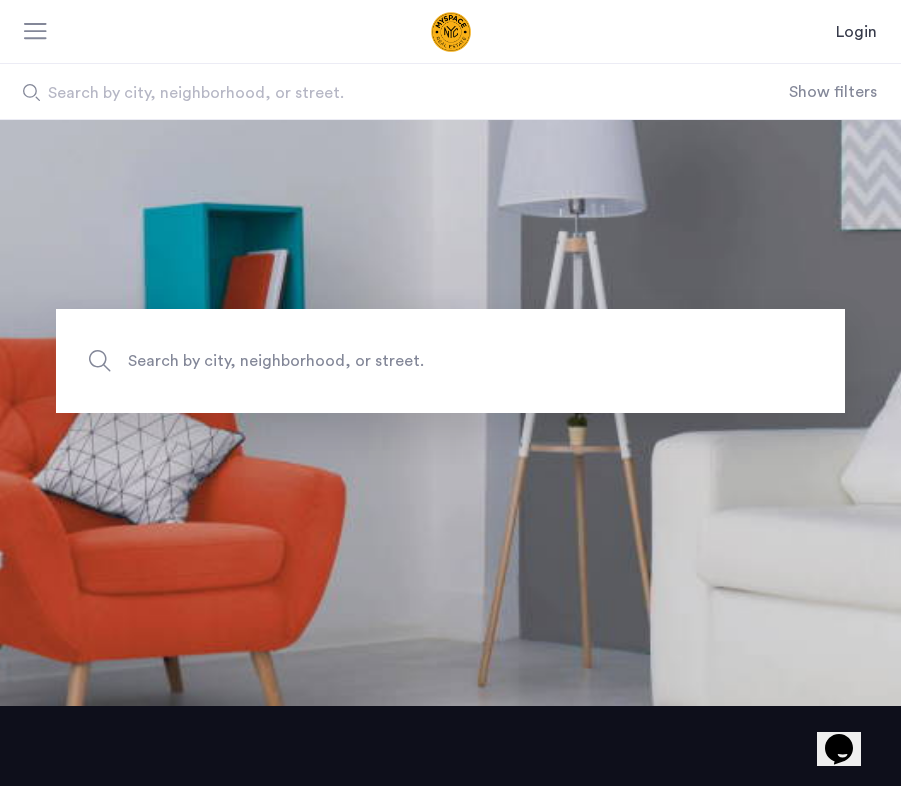 click on "Login" at bounding box center [450, 32] 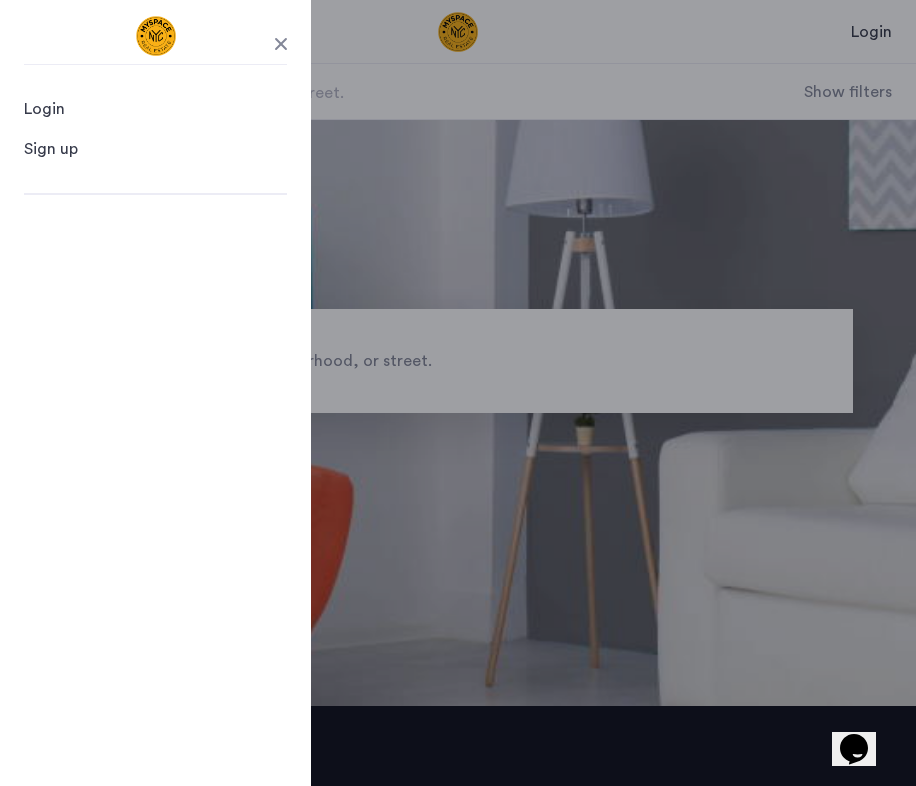 click on "Login Sign up" at bounding box center (155, 393) 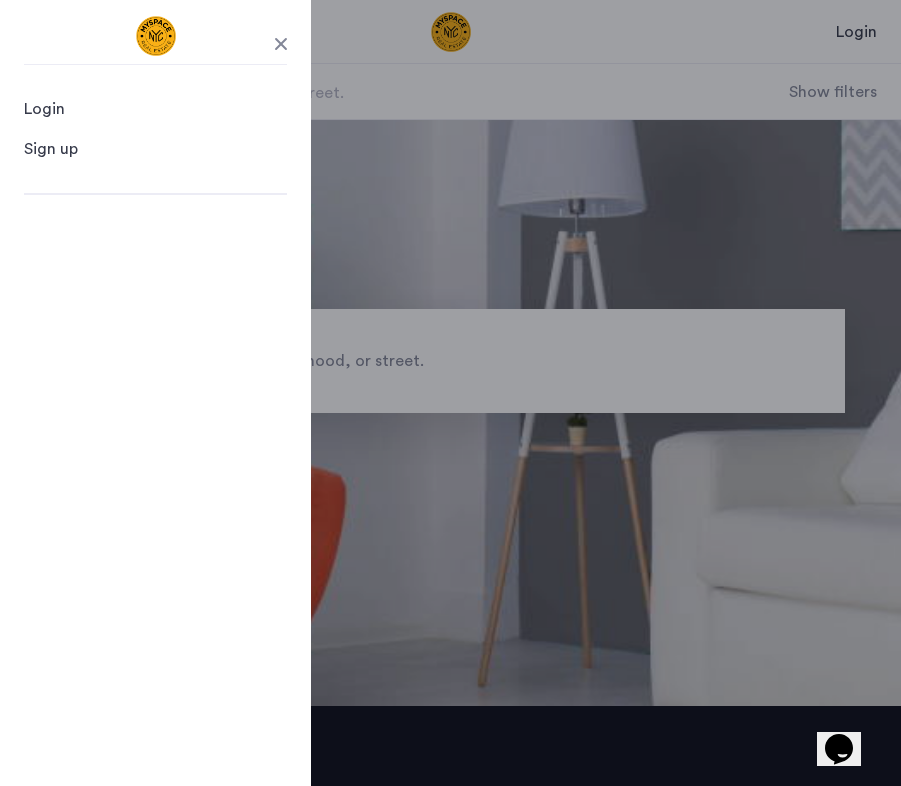 click on "Login Login Sign up Search by city, neighborhood, or street.  Show filters" at bounding box center [450, 60] 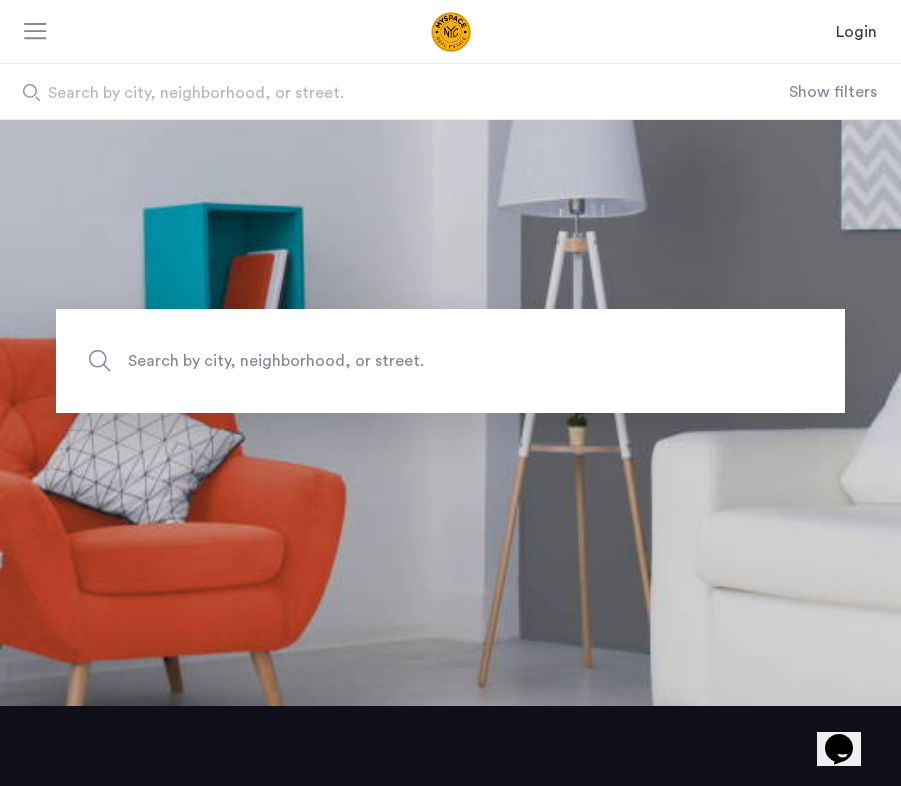 click at bounding box center (451, 32) 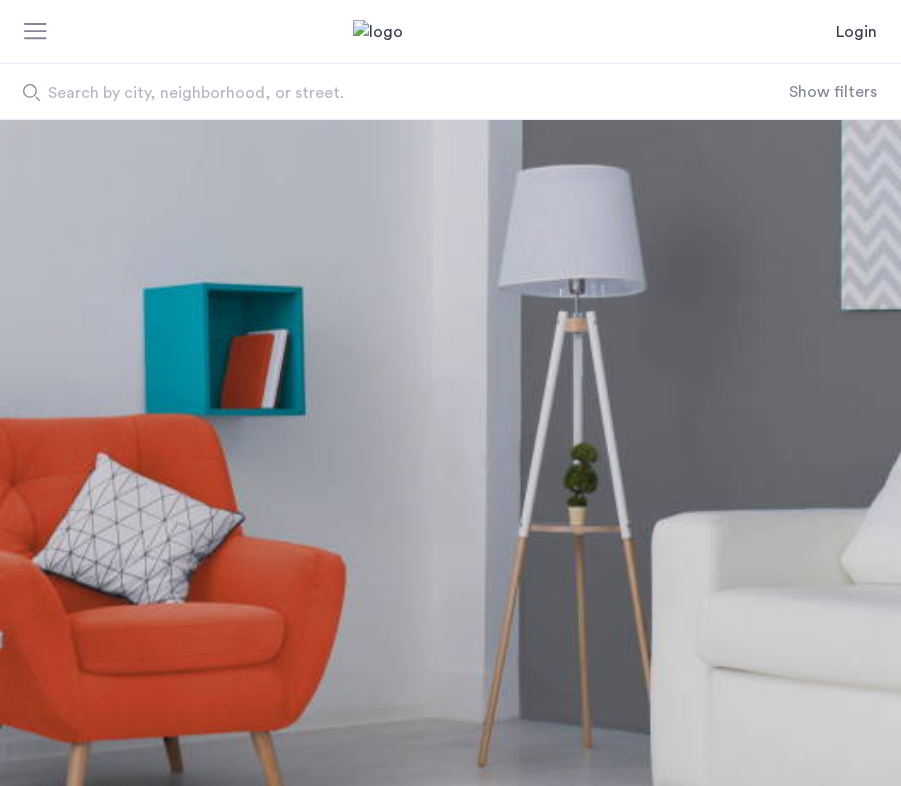 scroll, scrollTop: 0, scrollLeft: 0, axis: both 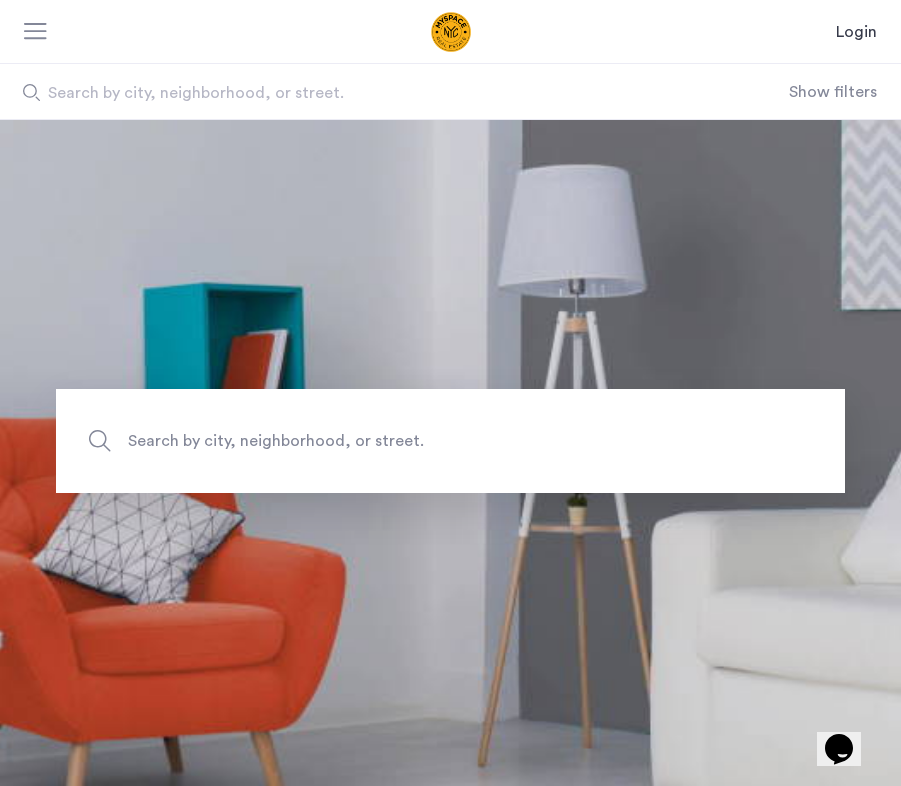 click on "Search by city, neighborhood, or street." 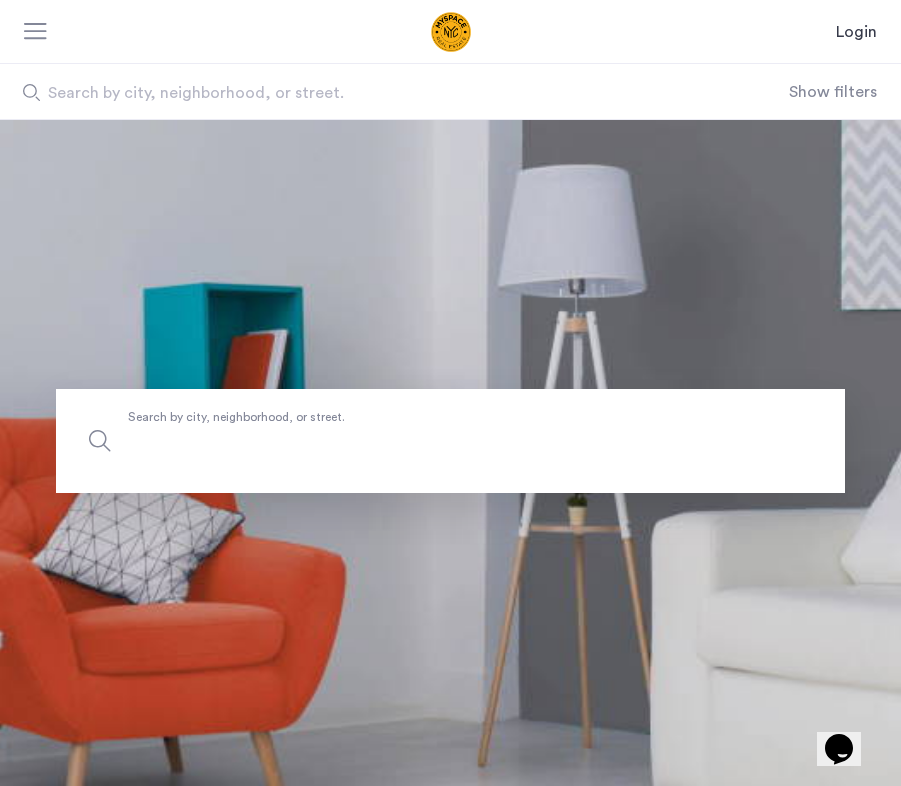 click on "Search by city, neighborhood, or street." at bounding box center (450, 441) 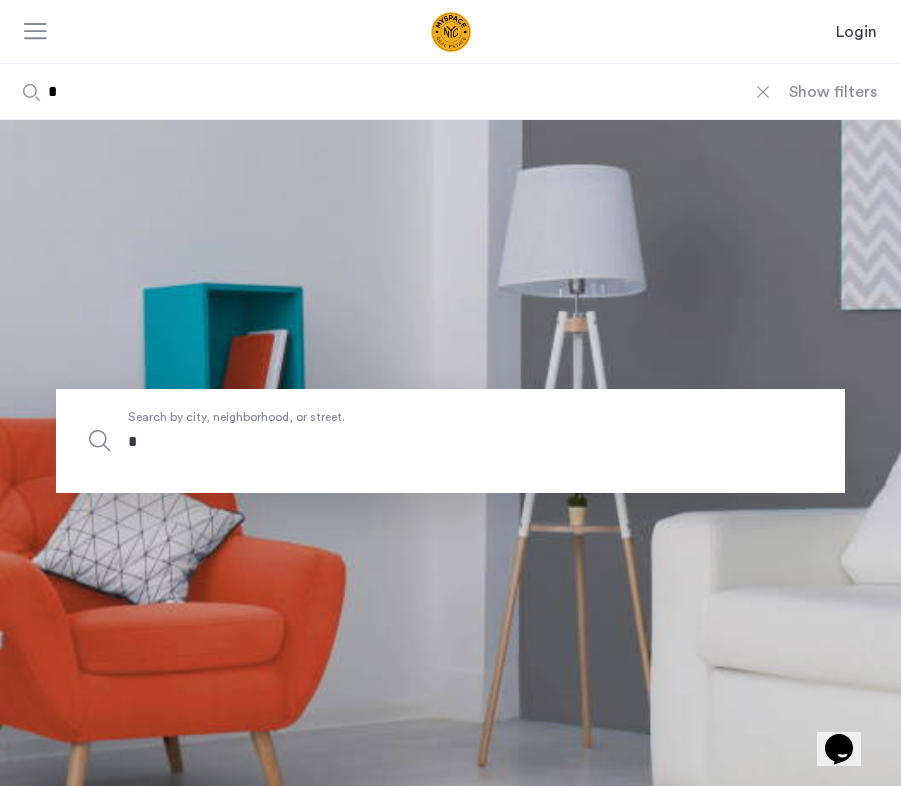 type on "**" 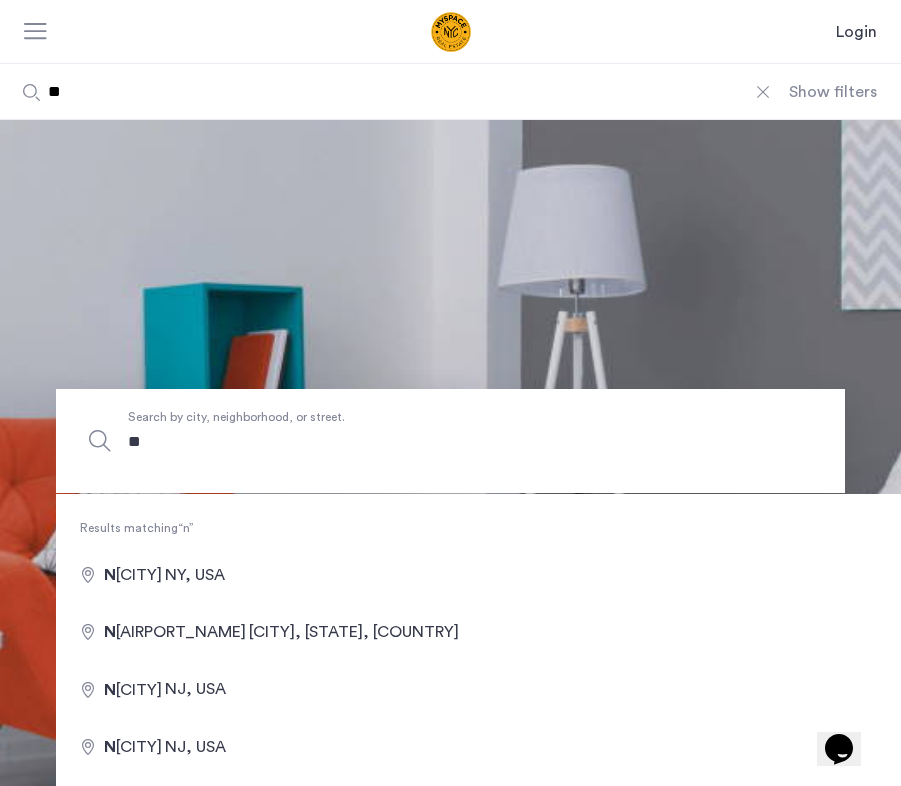 type on "***" 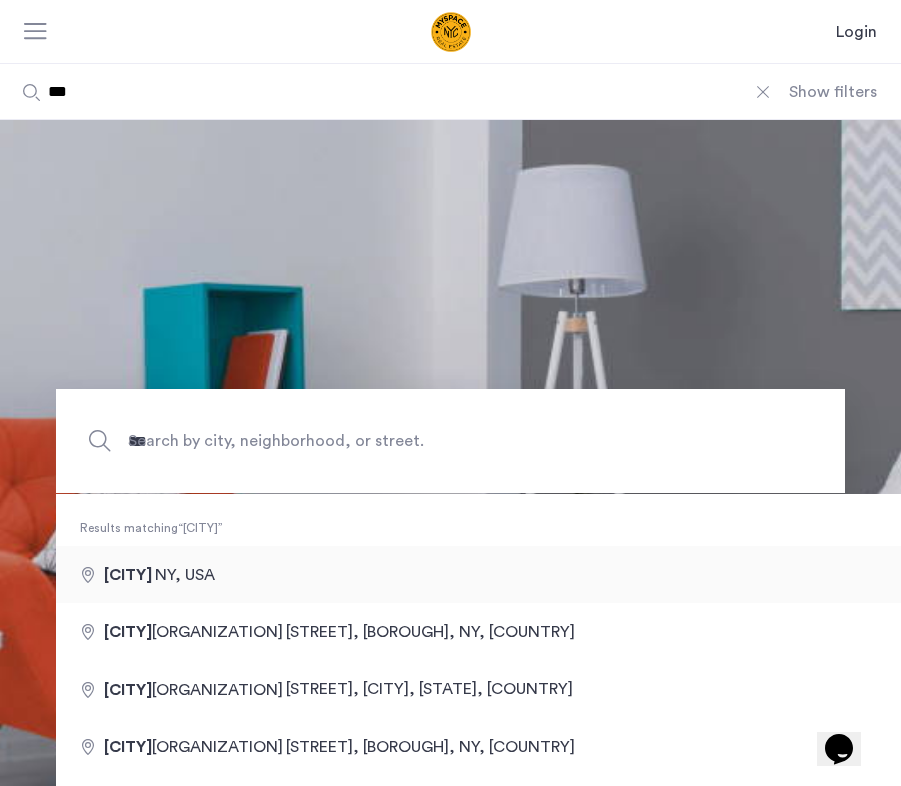 type on "**********" 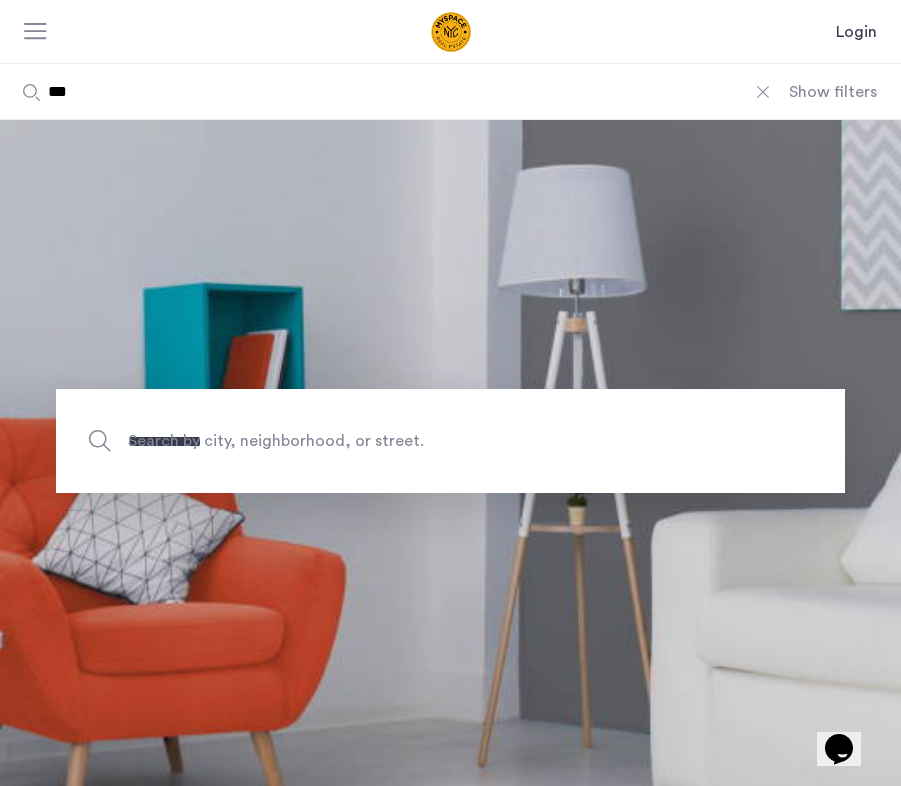 type on "**********" 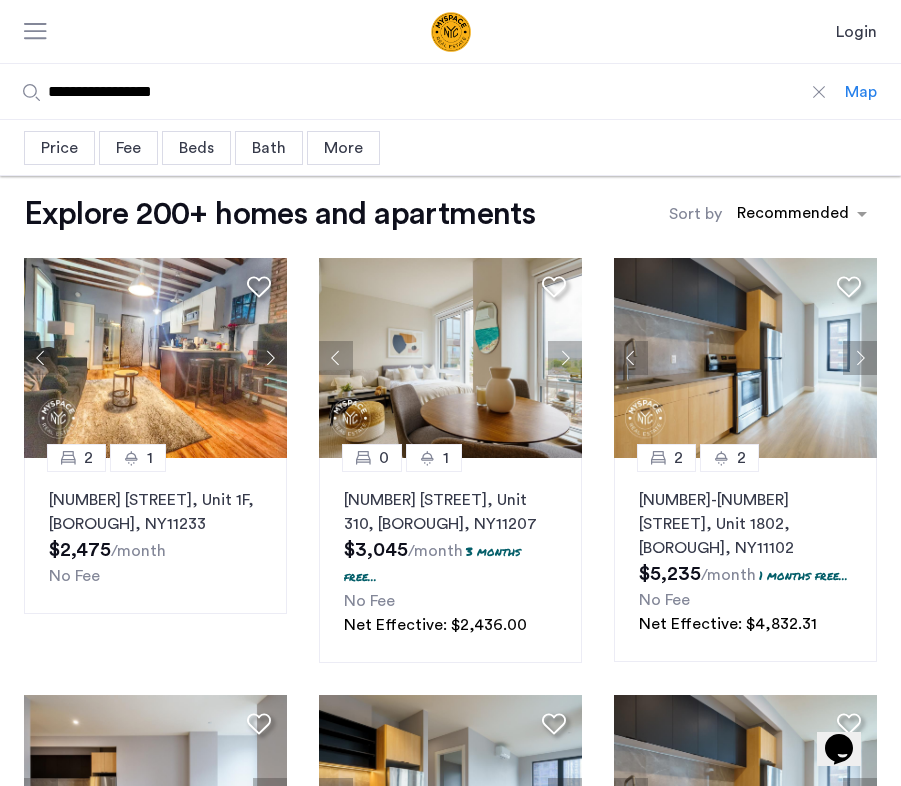 click on "Price" at bounding box center (59, 148) 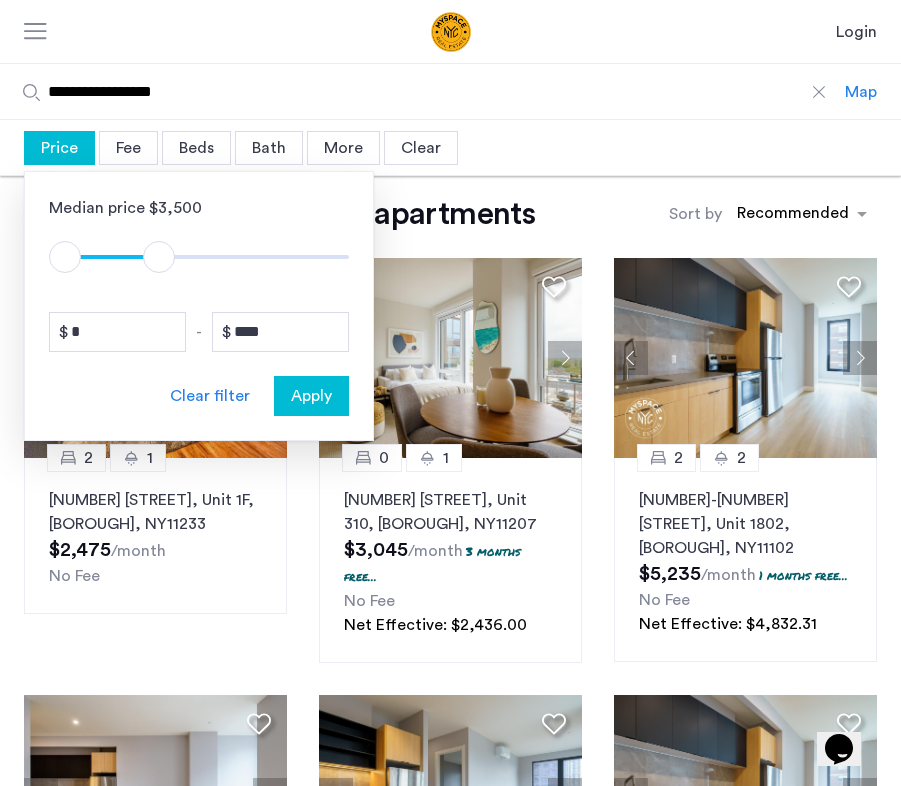 drag, startPoint x: 327, startPoint y: 266, endPoint x: 147, endPoint y: 272, distance: 180.09998 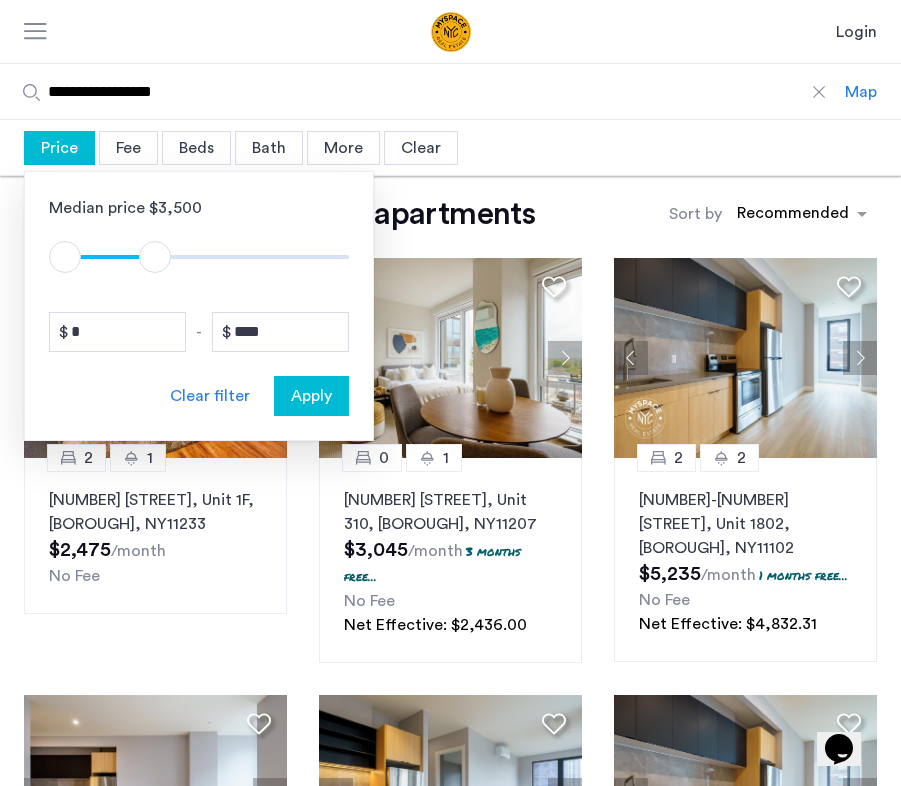 type on "****" 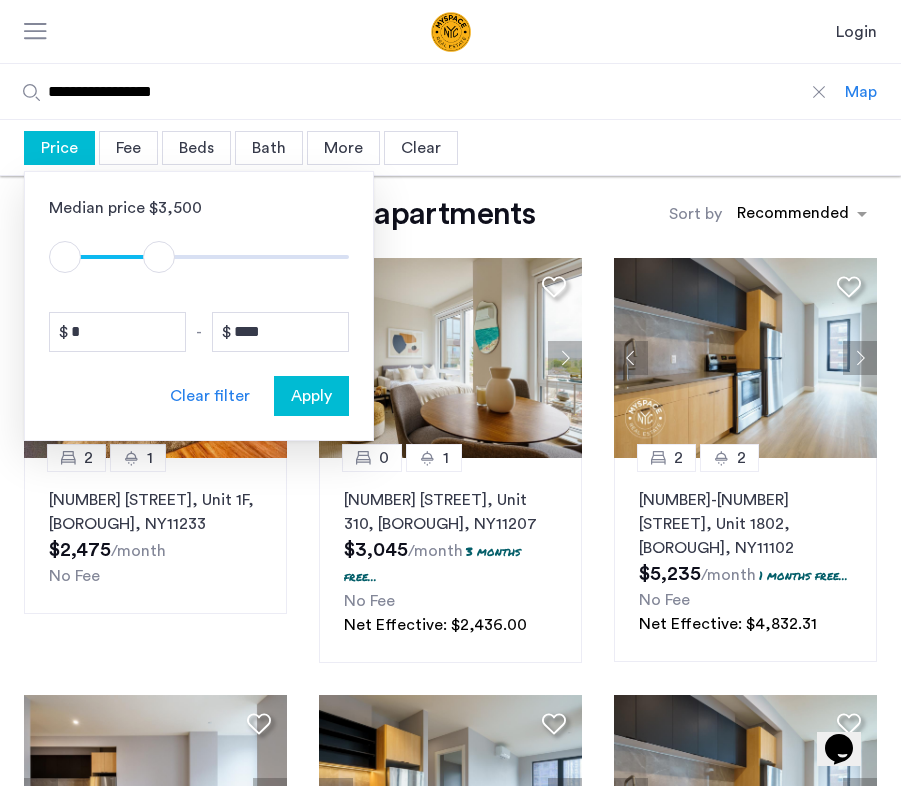 drag, startPoint x: 149, startPoint y: 262, endPoint x: 160, endPoint y: 260, distance: 11.18034 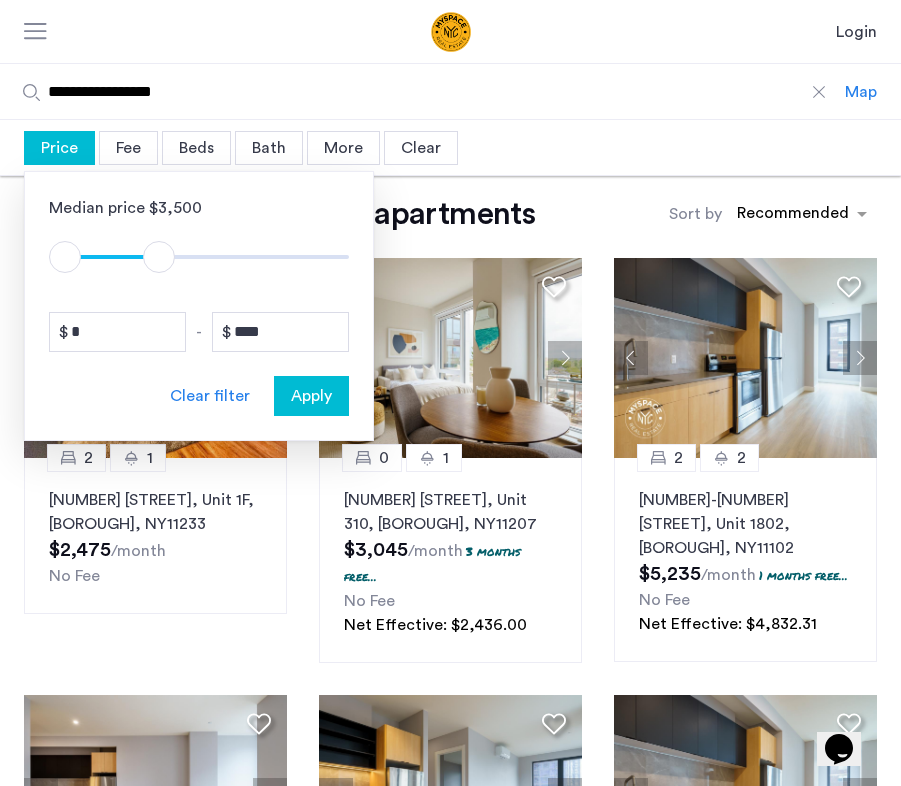 click on "Apply" at bounding box center [311, 396] 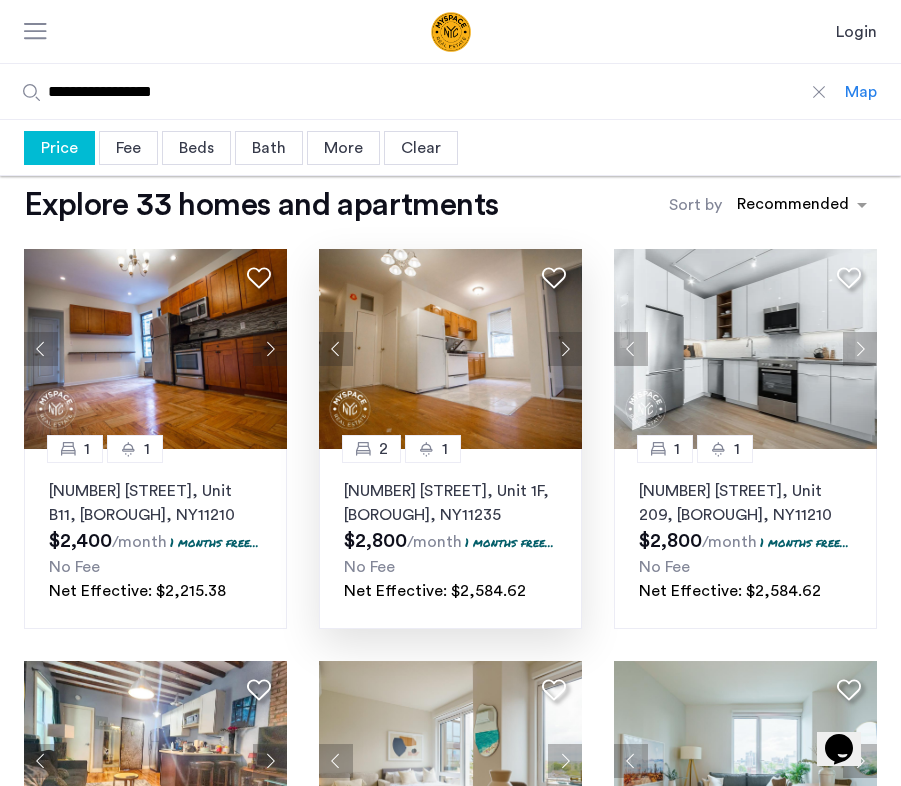scroll, scrollTop: 0, scrollLeft: 0, axis: both 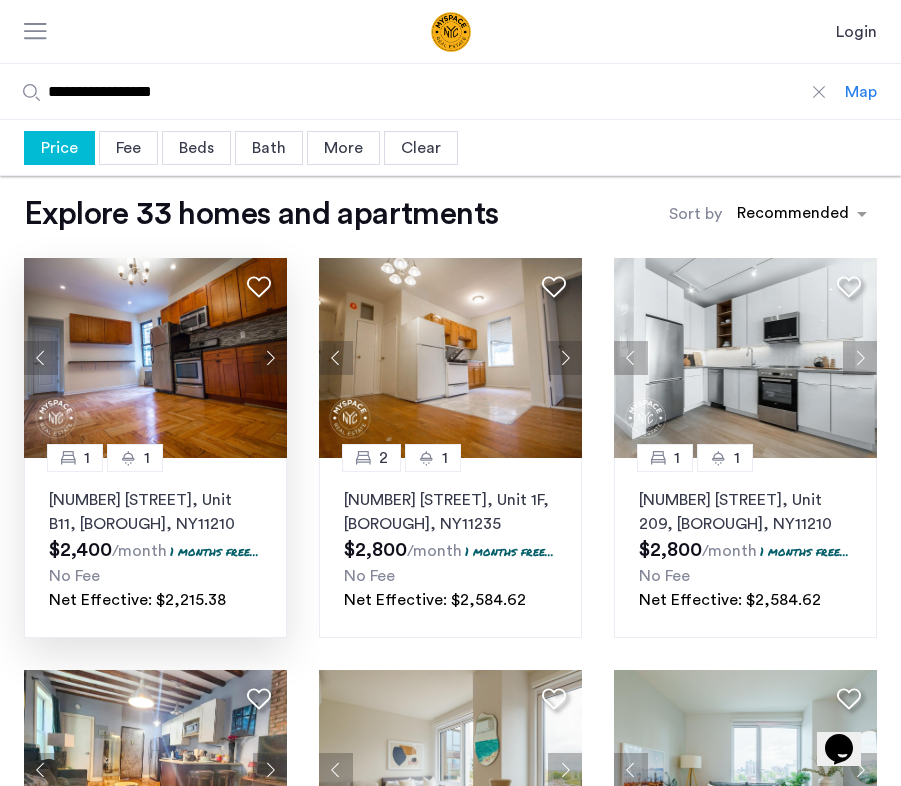 click 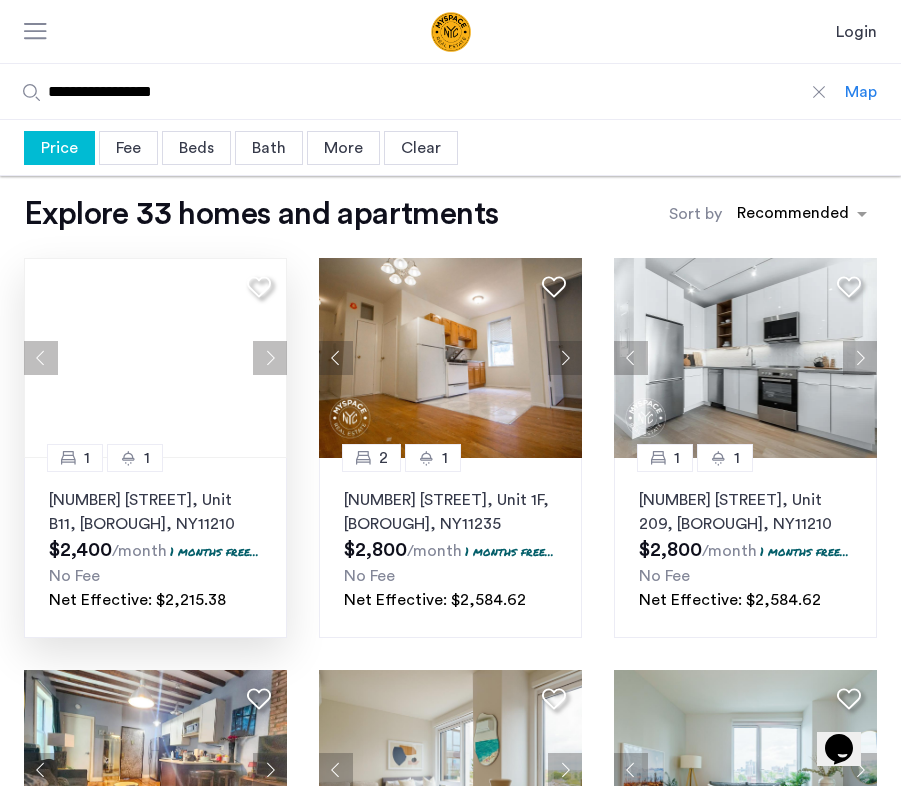click 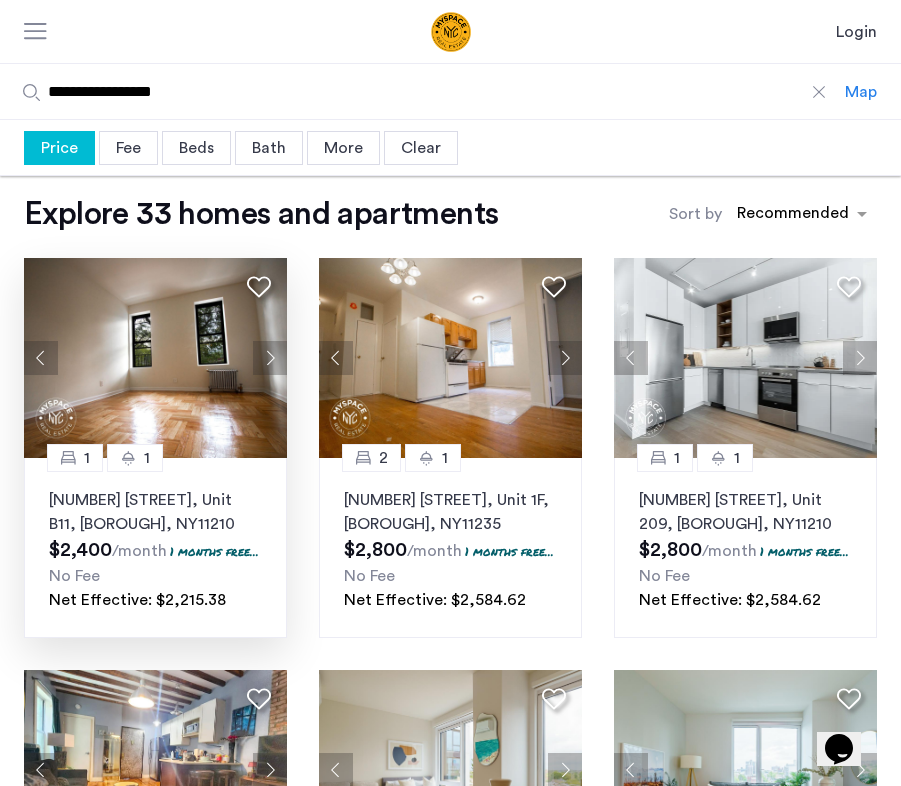 click 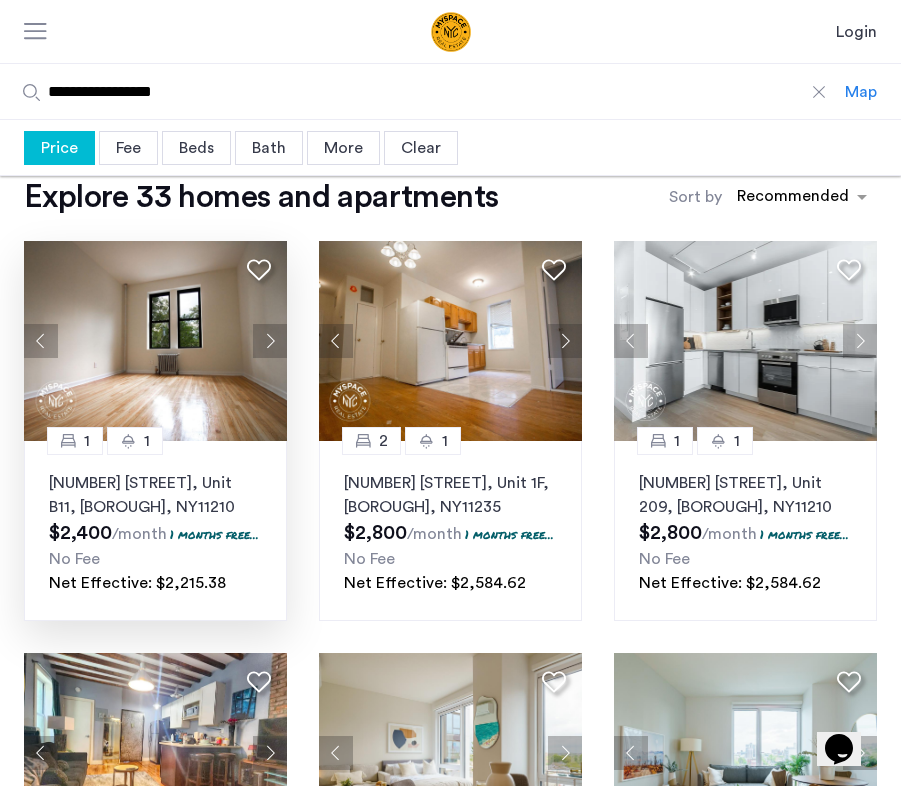 scroll, scrollTop: 0, scrollLeft: 0, axis: both 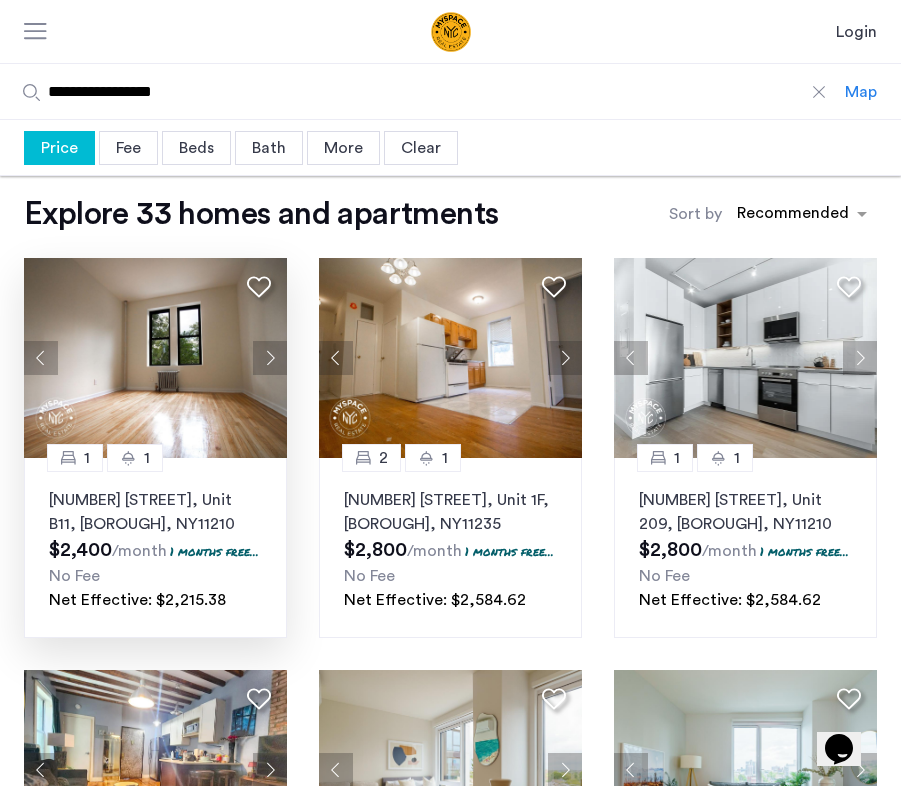 click on "Price Median price $2,585 $1 $8000 $1 $2801 $1 - $2801 * - **** Clear filter Apply Fee Fee Broker's Fee No fee Clear filter Apply Beds Beds 0 0.5 1 1.5 2 2.5 3 3.5 4+ Clear filter Apply Bath Baths 0 0.5 1 1.5 2 2.5 3 3.5 4+ Clear filter Apply More Clear" at bounding box center (450, 148) 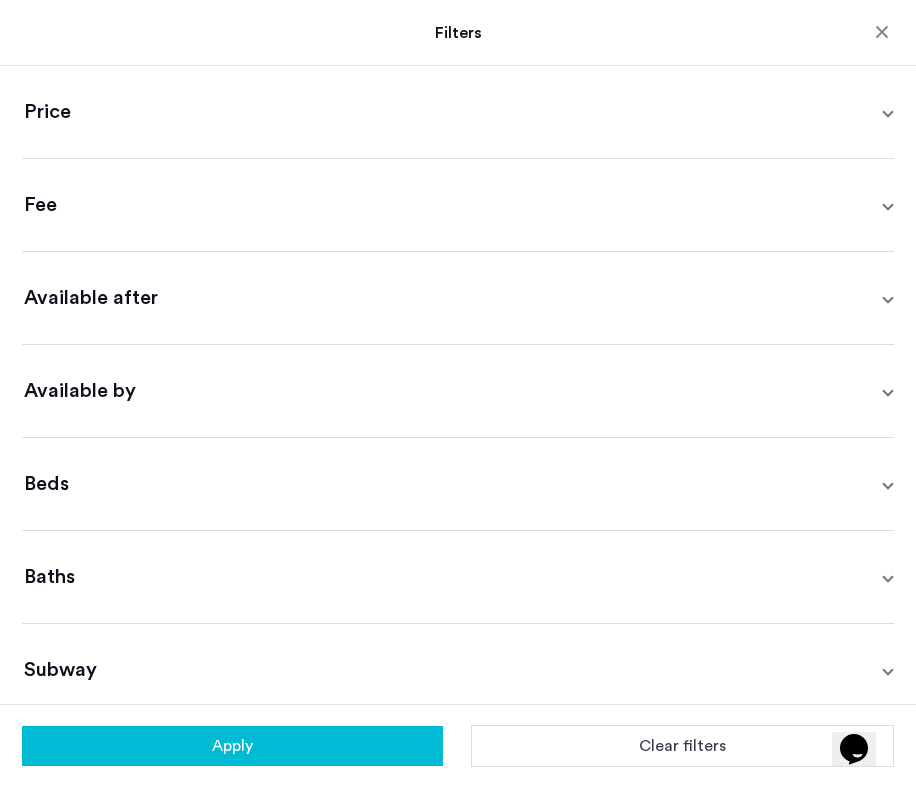 click on "Available after" at bounding box center [454, 298] 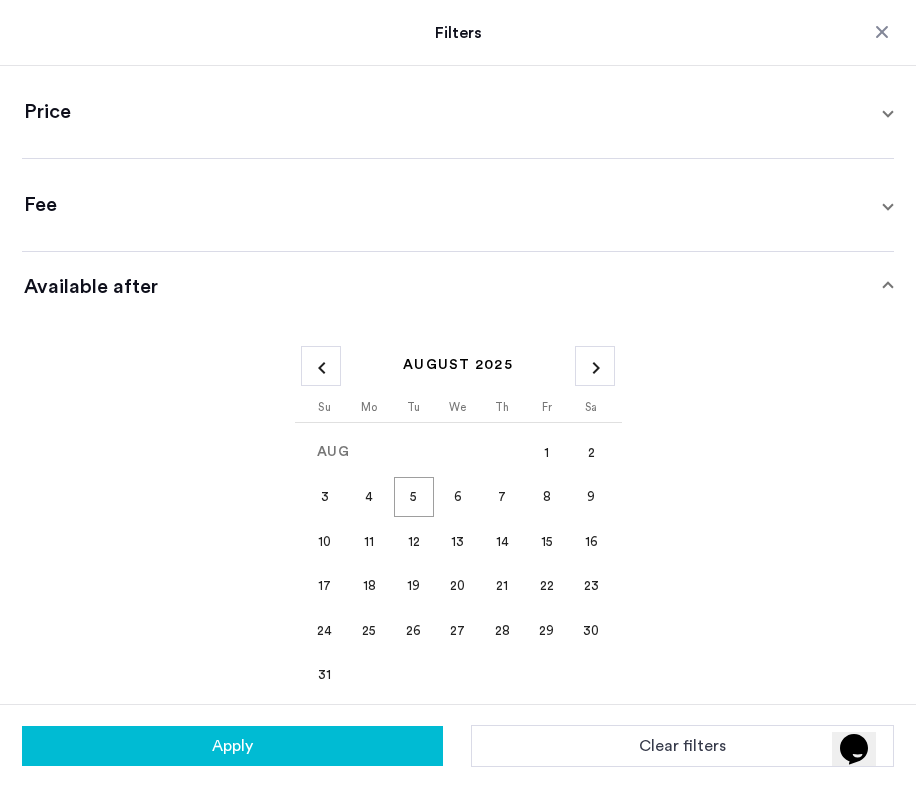 click on "Available after" at bounding box center (454, 287) 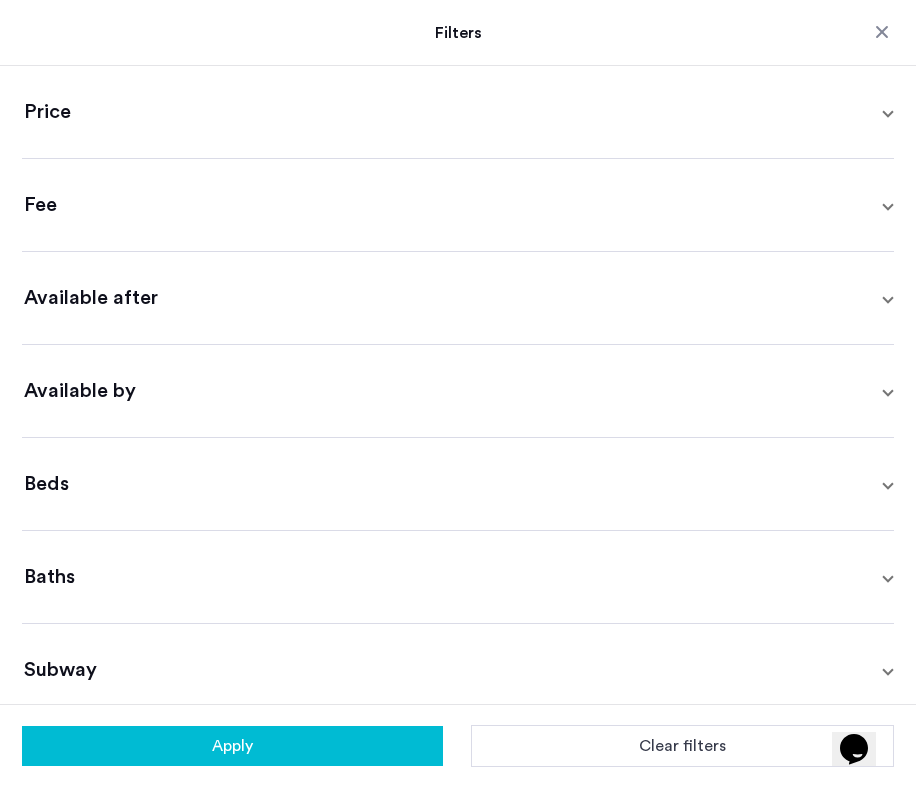 click on "Available by" at bounding box center (454, 391) 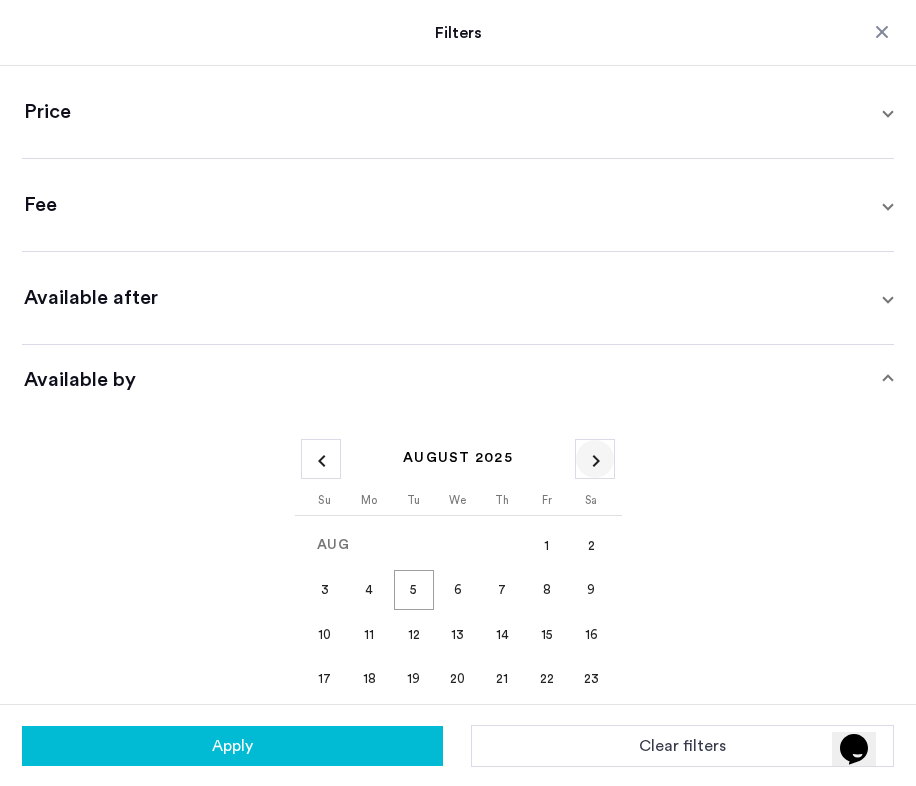 click at bounding box center [595, 459] 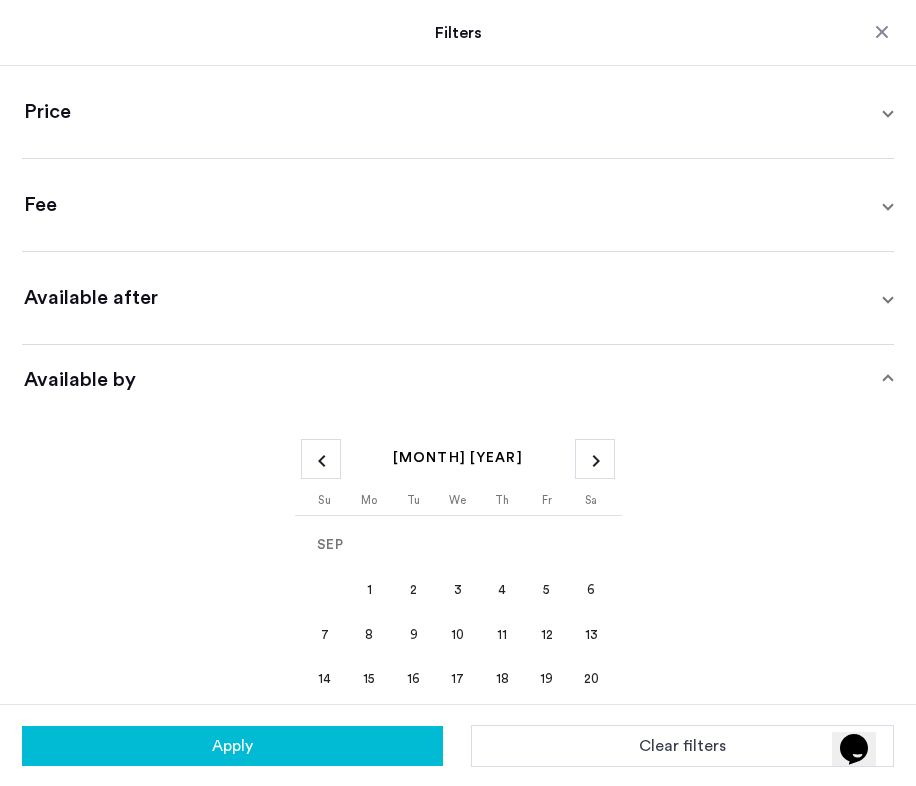 click on "5" at bounding box center [547, 590] 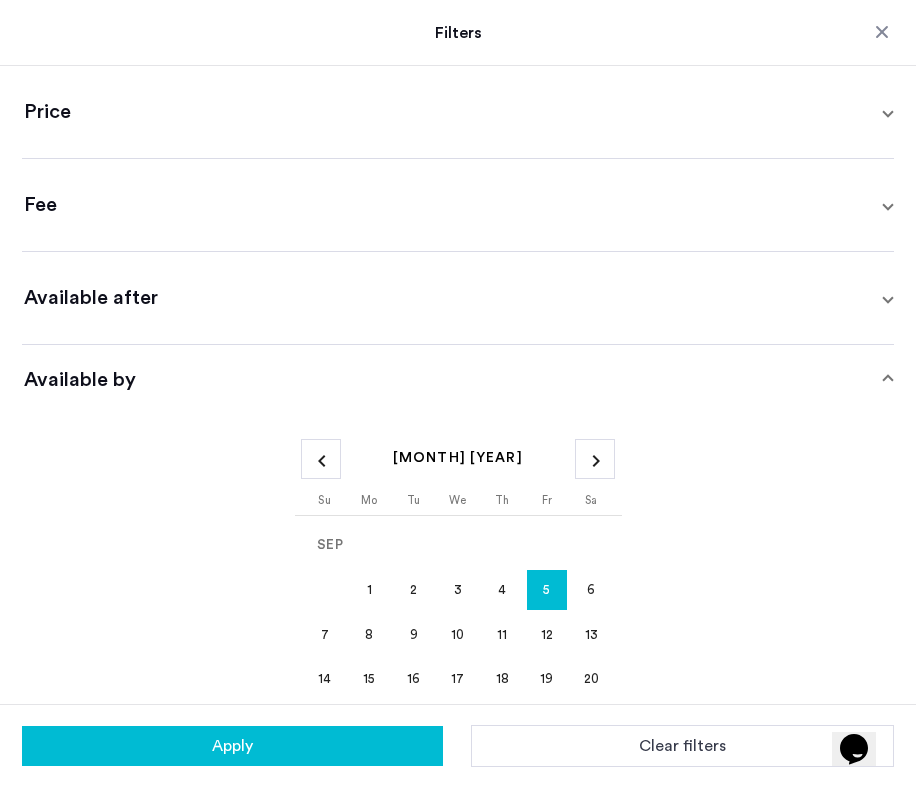 click on "10" at bounding box center (458, 634) 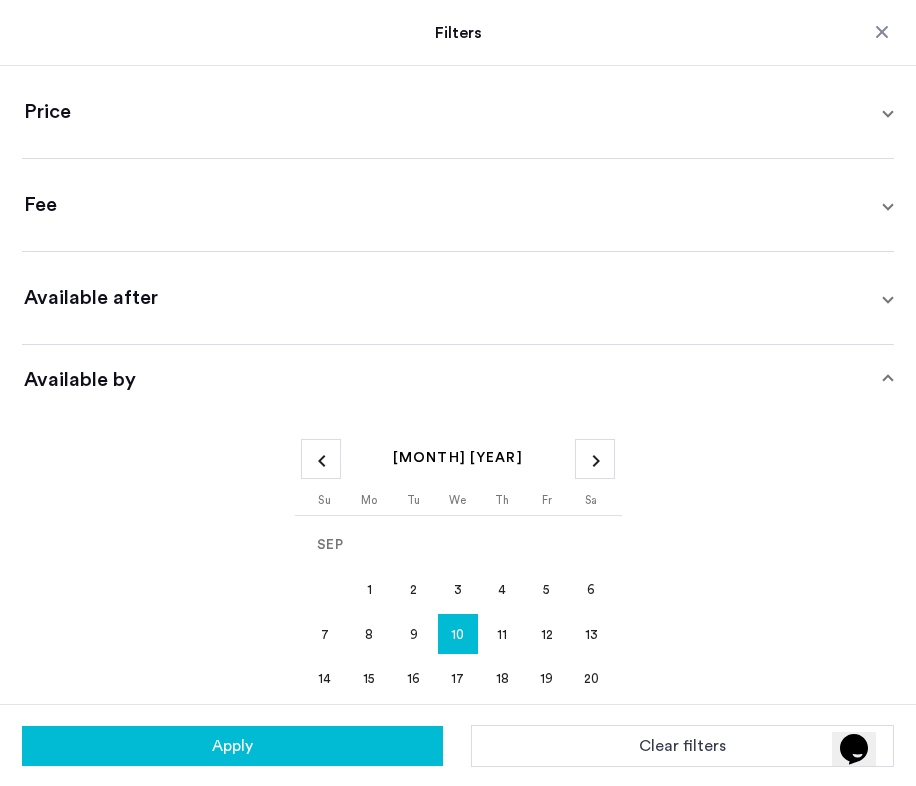 click on "Apply" at bounding box center [232, 746] 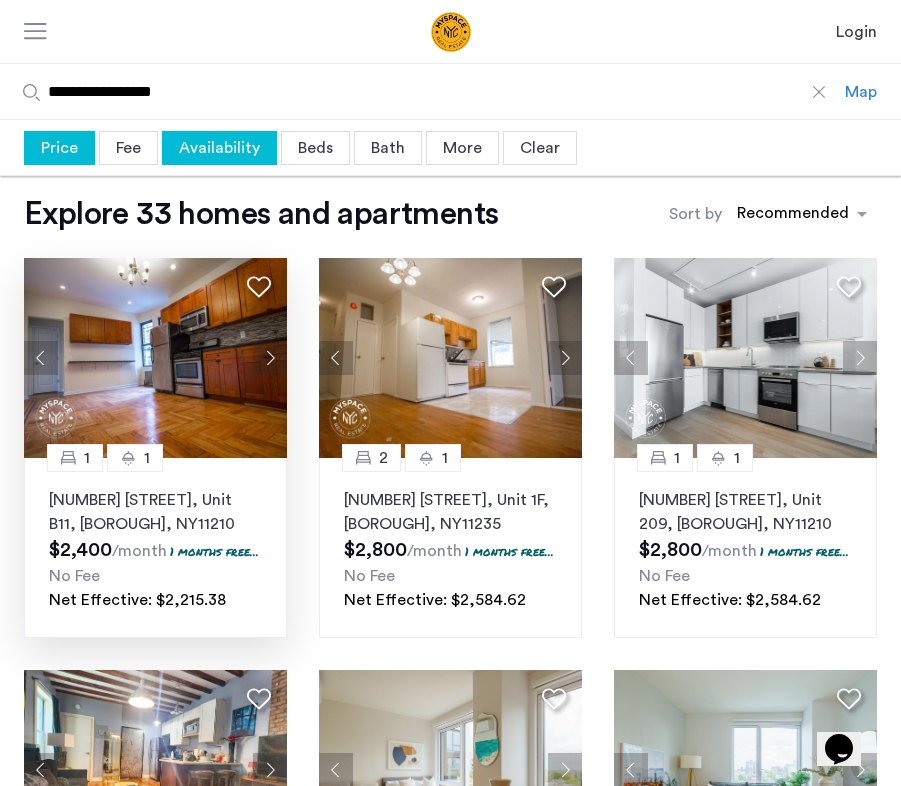 click 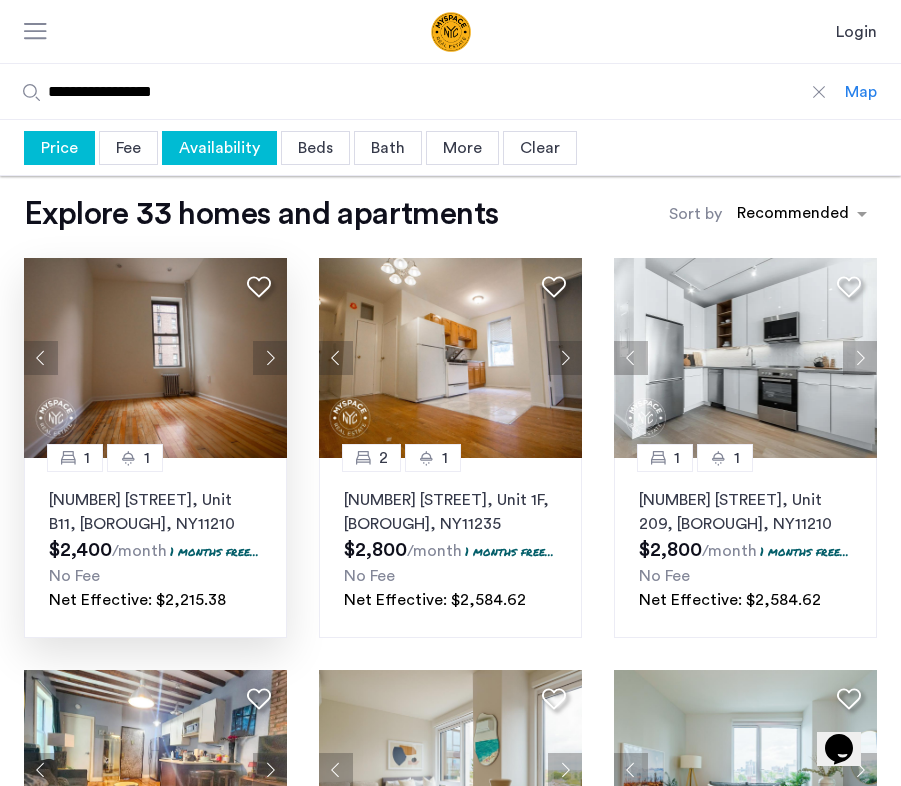 click 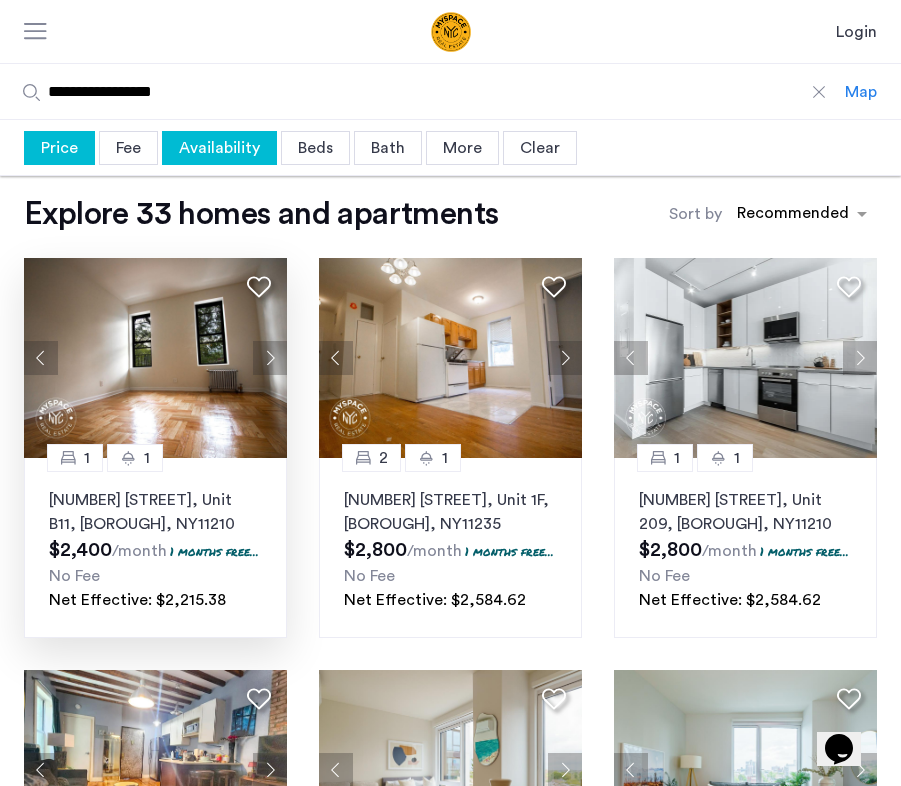 click 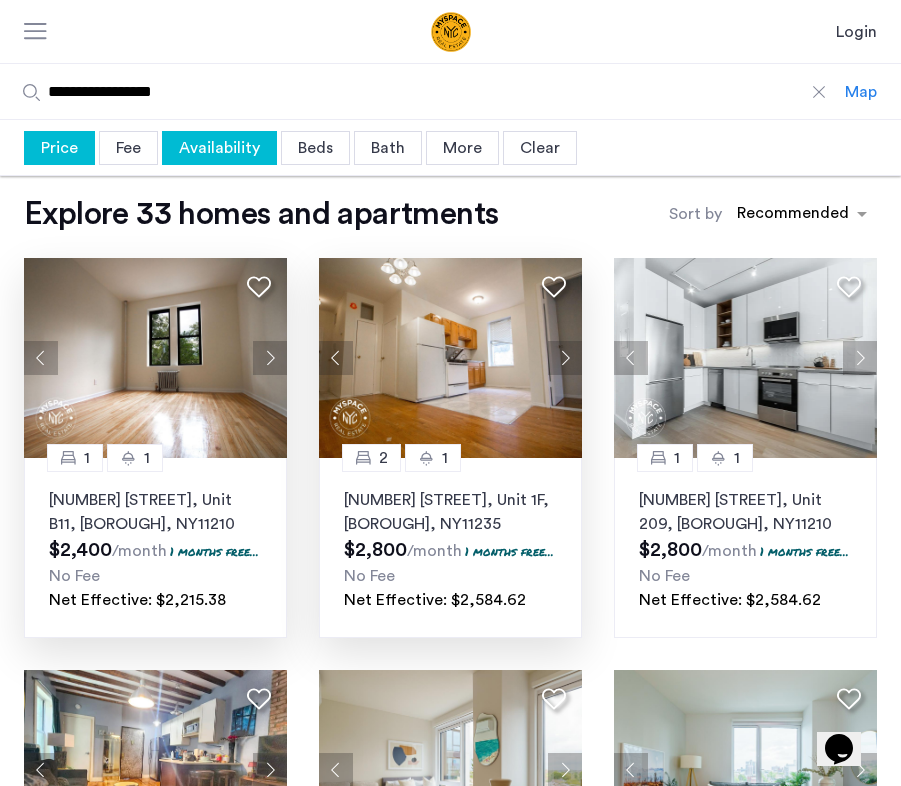 click 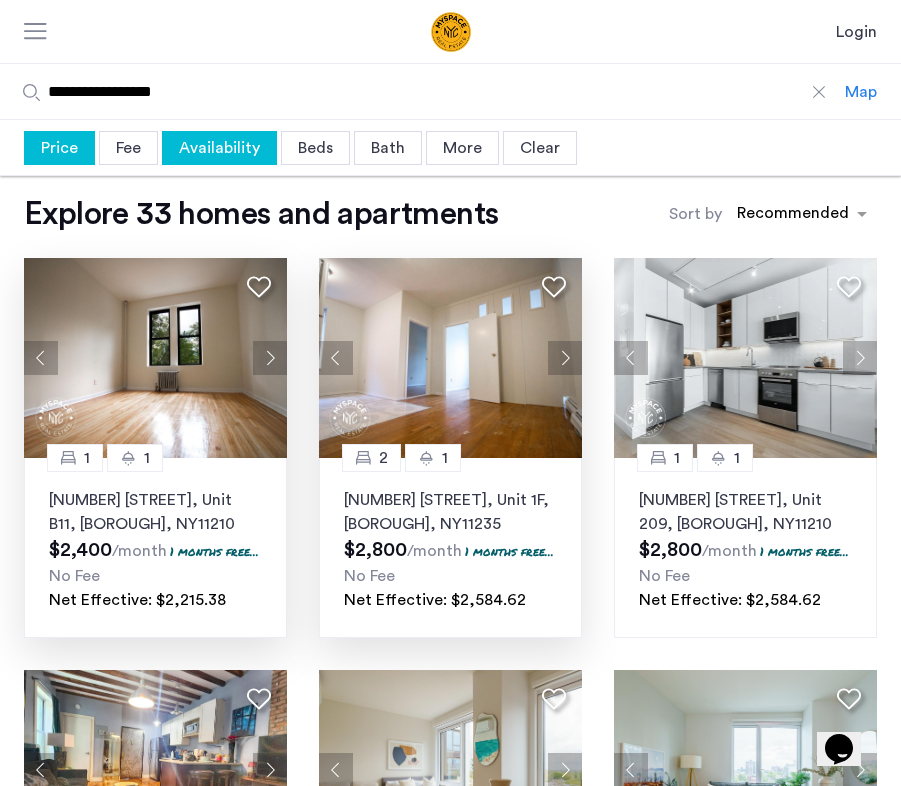 click 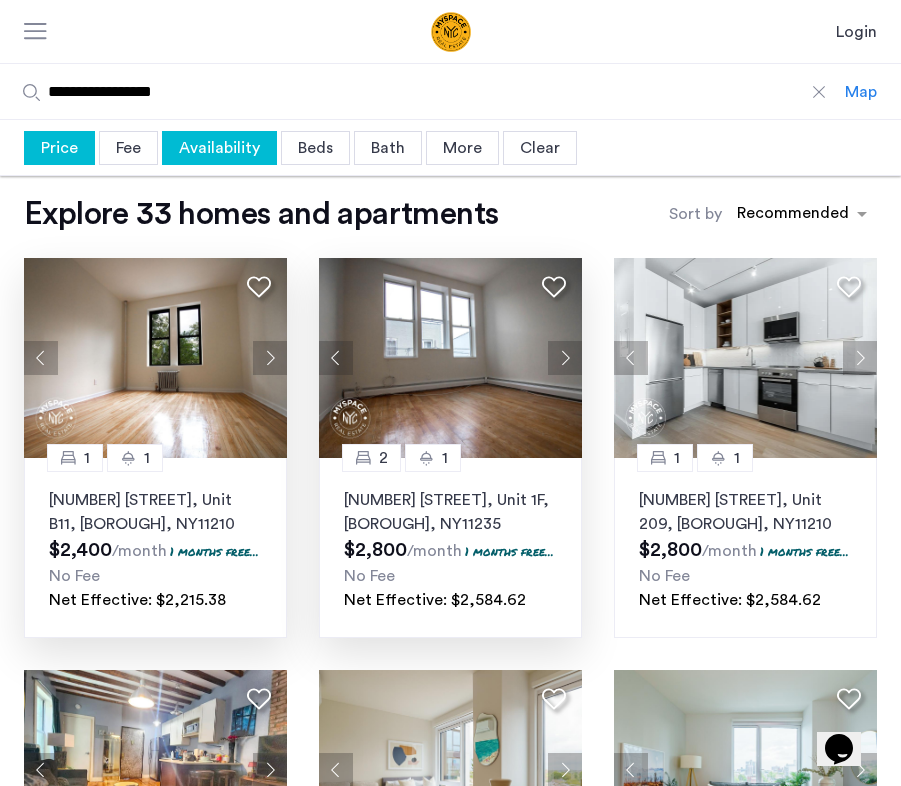 click 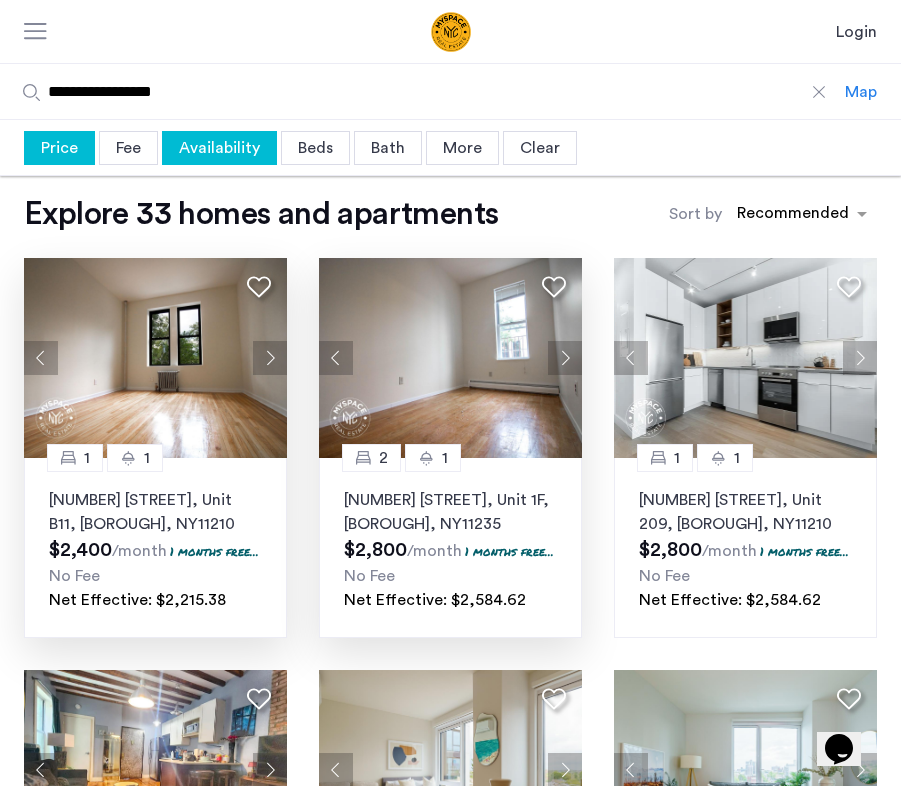 click 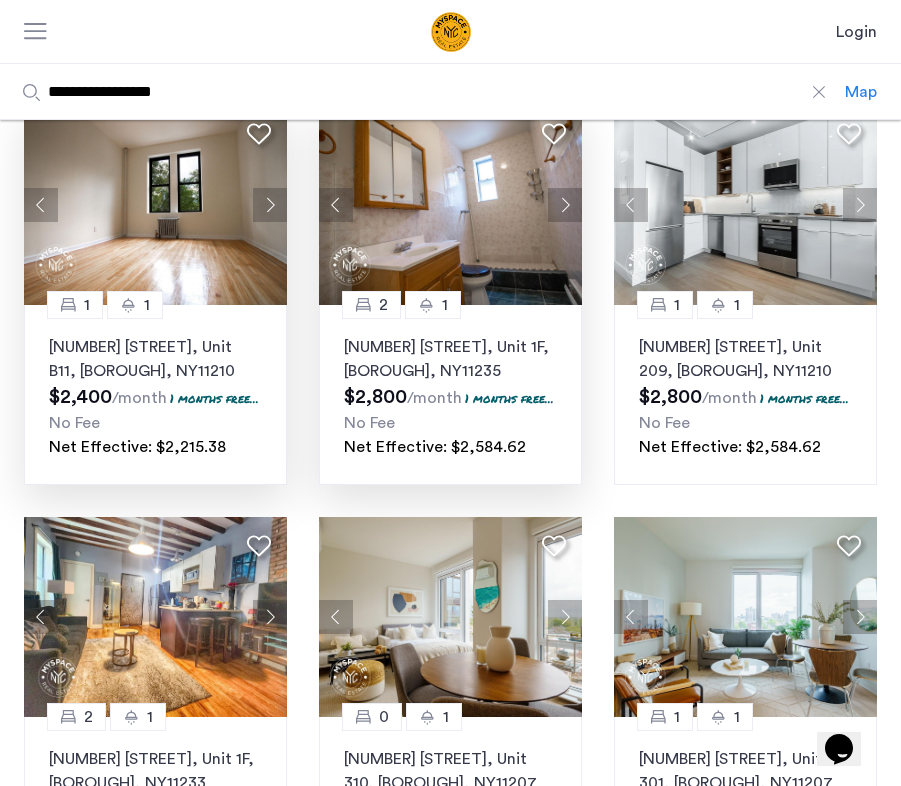 scroll, scrollTop: 0, scrollLeft: 0, axis: both 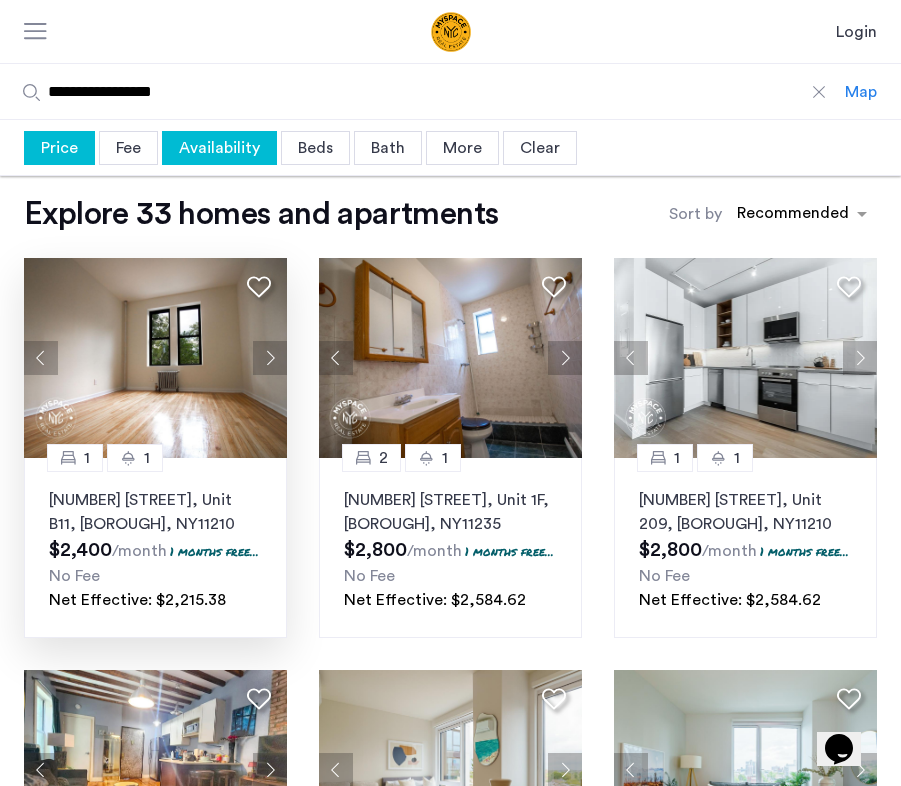 click on "Price" at bounding box center (59, 148) 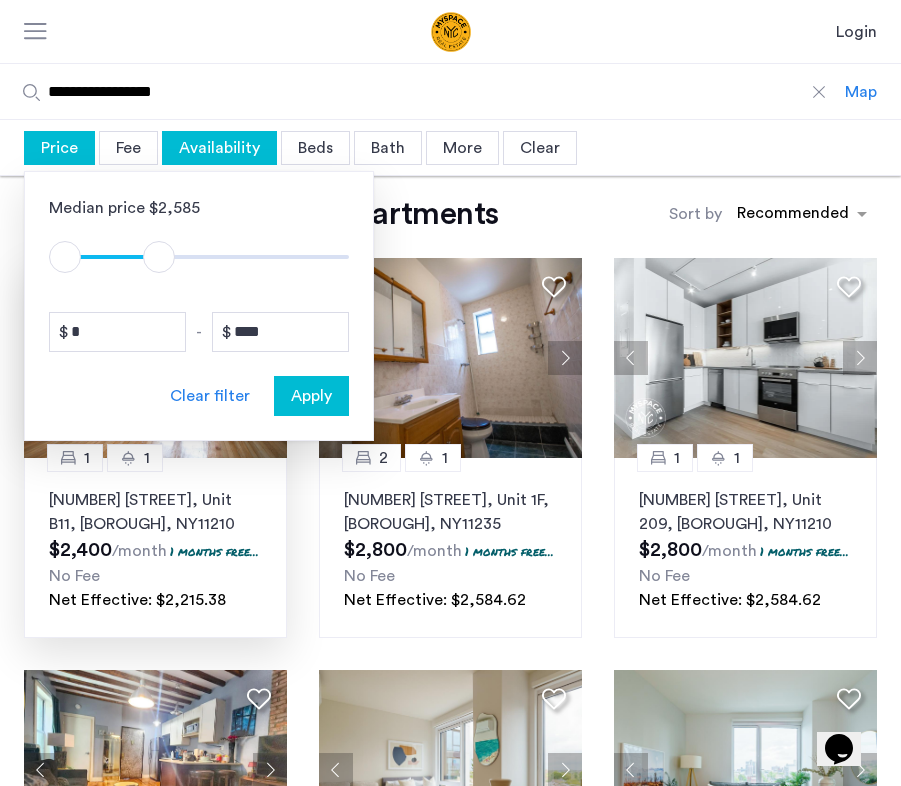 click on "Apply" at bounding box center (311, 396) 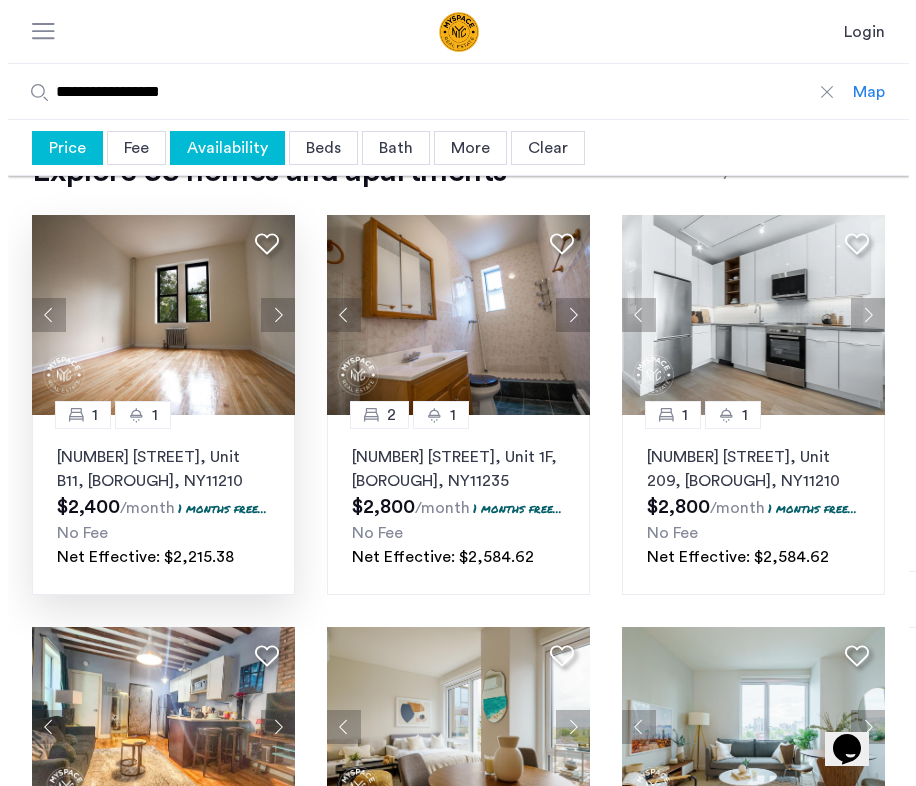 scroll, scrollTop: 0, scrollLeft: 0, axis: both 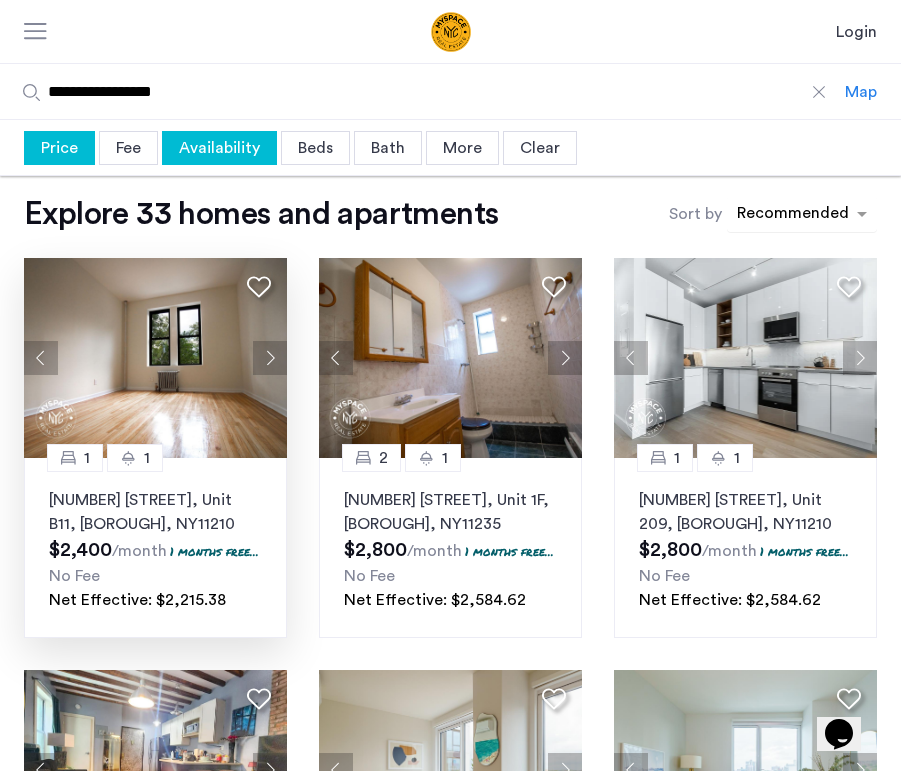click 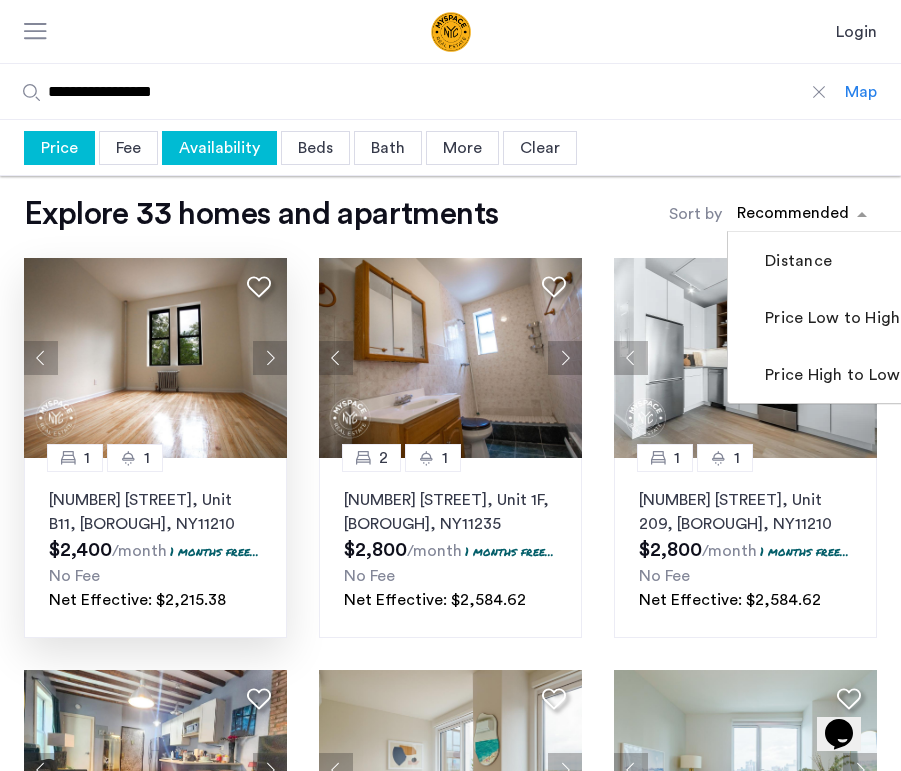 click on "Explore 33 homes and apartments Sort by Recommended Distance Price Low to High Price High to Low 1 1 [NUMBER] [STREET], Unit B11, [BOROUGH] , NY 11210 $2,400 /month 1 months free... No Fee Net Effective: $2,215.38 2 1 [NUMBER] [STREET], Unit 1F, [BOROUGH] , NY 11235 $2,800 /month 1 months free... No Fee Net Effective: $2,584.62 1 1 [NUMBER] [STREET], Unit 209, [BOROUGH] , NY 11210 $2,800 /month 1 months free... No Fee Net Effective: $2,584.62 2 1 [NUMBER] [STREET], Unit 1F, [BOROUGH] , NY 11233 $2,475 /month No Fee 0 1 [NUMBER] [STREET], Unit 310, [BOROUGH] , NY 11207 $3,045 /month 3 months free... No Fee Net Effective: $2,436.00 1 1 [NUMBER] [STREET], Unit 301, [BOROUGH] , NY 11207 $3,045 /month 3 months free... No Fee Net Effective: $2,436.00 2 1 [NUMBER] [STREET], Unit 330, [BOROUGH] , NY 11207 $3,175 /month 3 months free... No Fee Net Effective: $2,540.00 This is new, waiting on photos 1 1 [NUMBER] [STREET], Unit 2B, [BOROUGH] , NY 11218 $2,300" 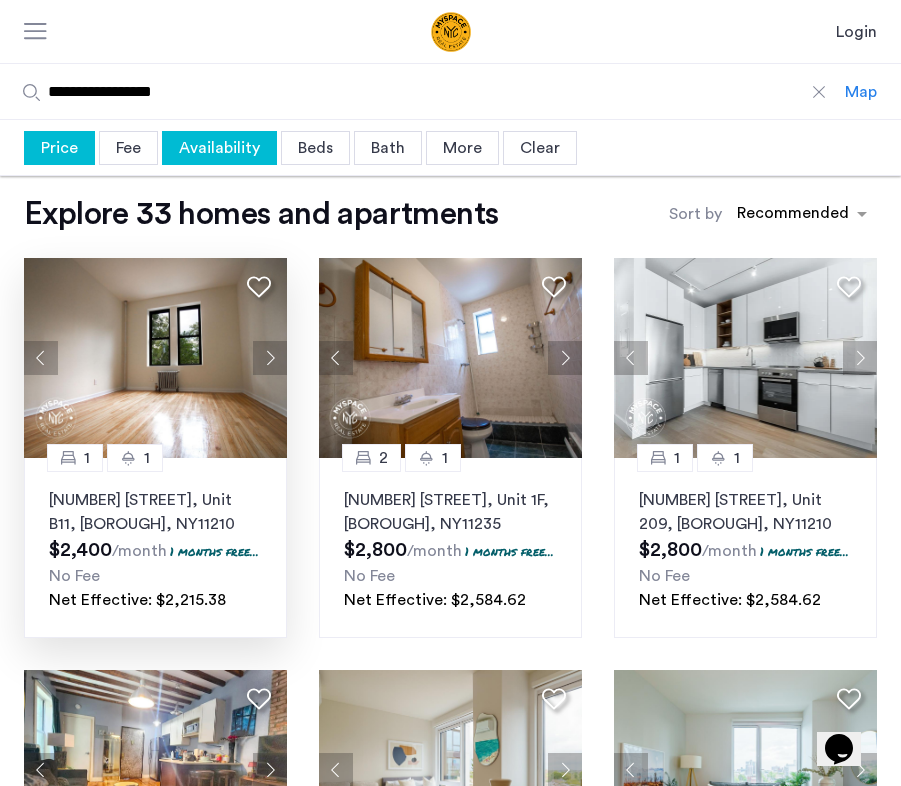 click on "Map" at bounding box center [861, 92] 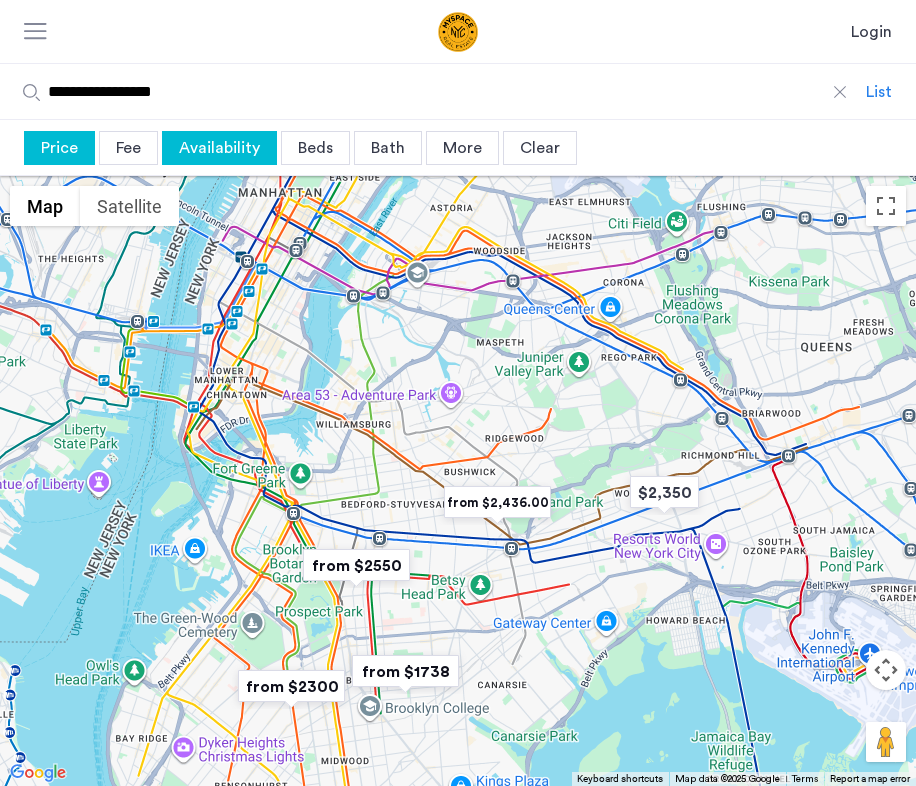 drag, startPoint x: 420, startPoint y: 373, endPoint x: 450, endPoint y: 608, distance: 236.90715 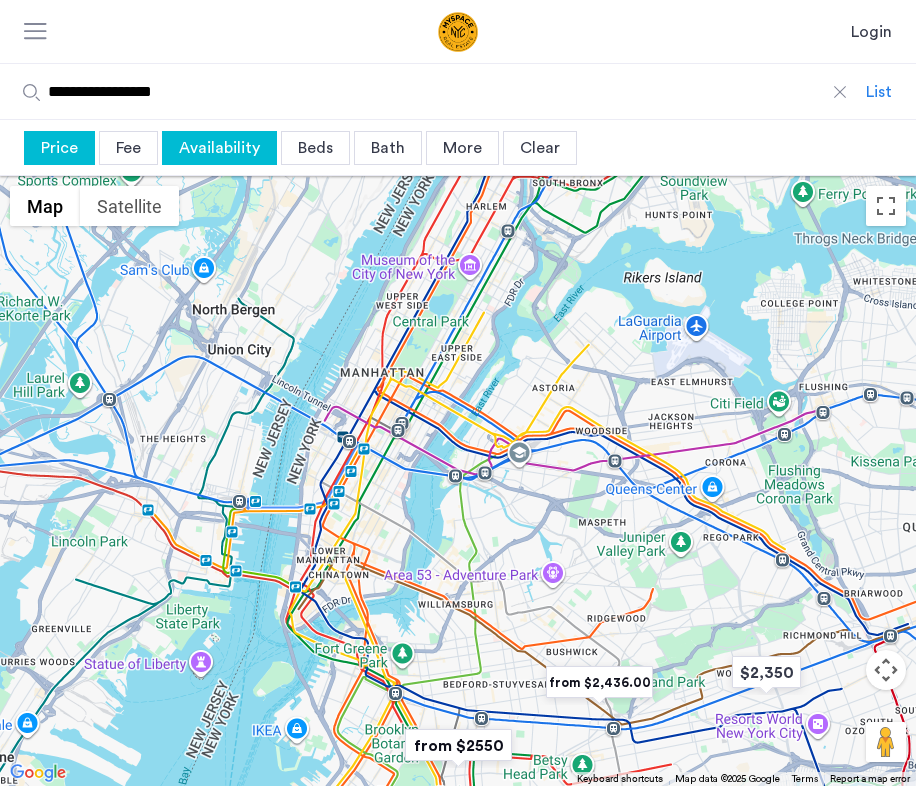 drag, startPoint x: 342, startPoint y: 400, endPoint x: 434, endPoint y: 574, distance: 196.8248 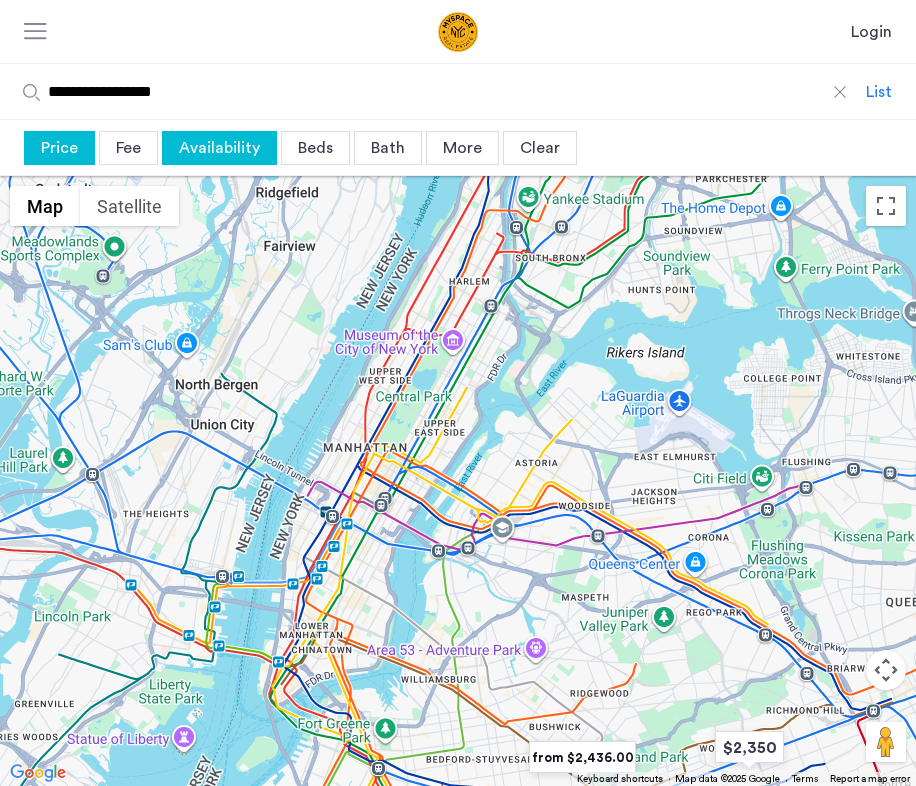 drag, startPoint x: 495, startPoint y: 391, endPoint x: 485, endPoint y: 544, distance: 153.32645 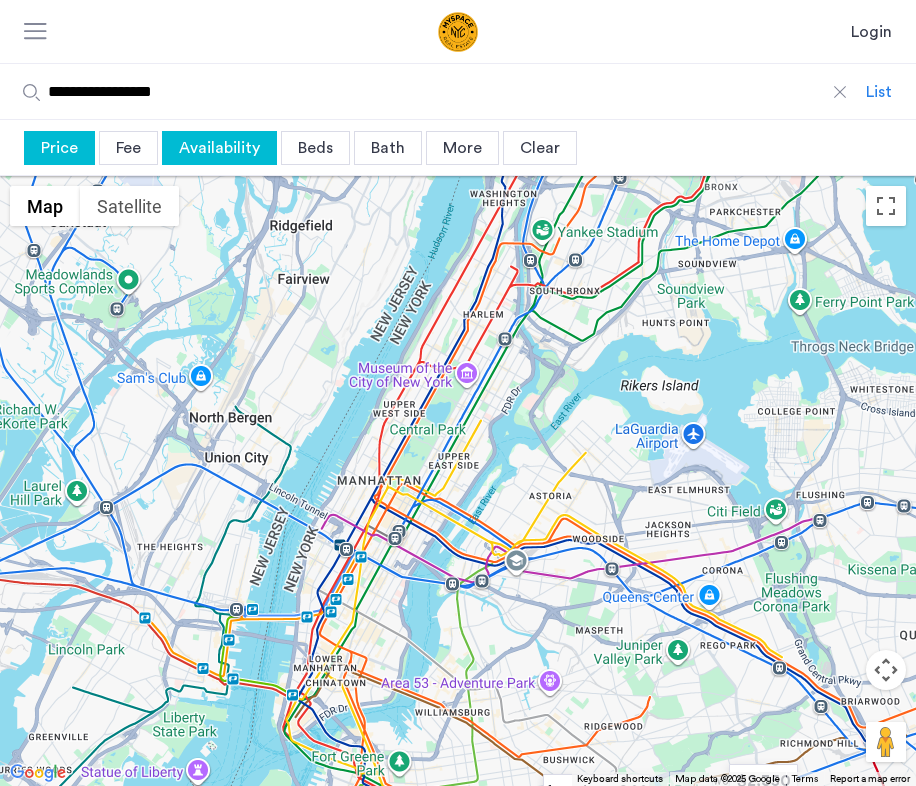 drag, startPoint x: 483, startPoint y: 481, endPoint x: 372, endPoint y: 146, distance: 352.91077 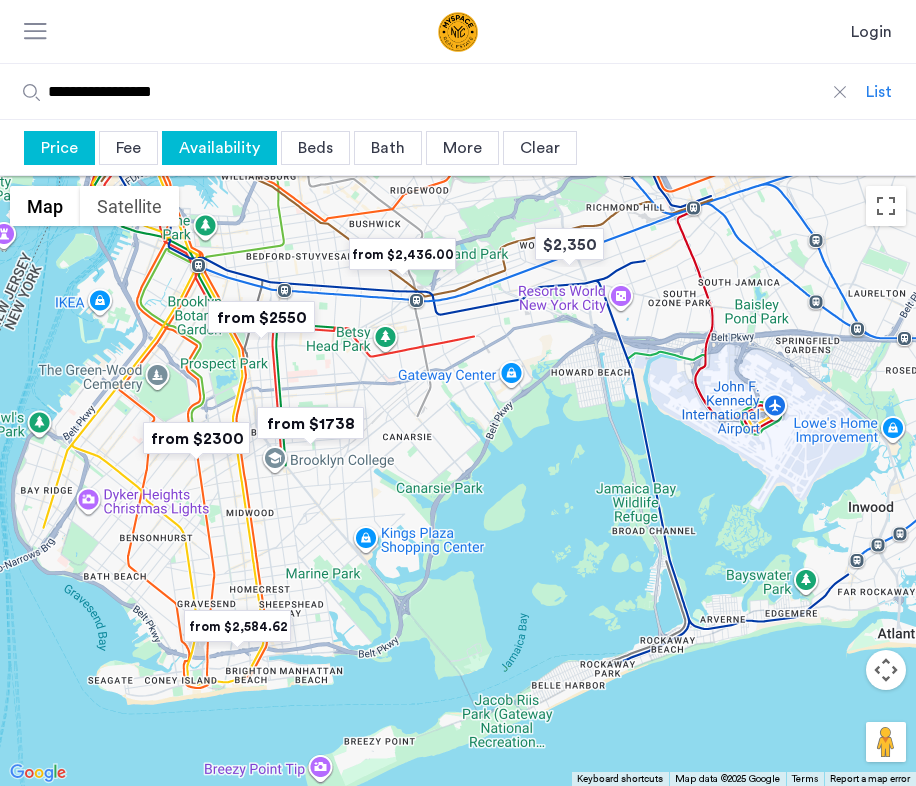 drag, startPoint x: 431, startPoint y: 374, endPoint x: 413, endPoint y: 245, distance: 130.24976 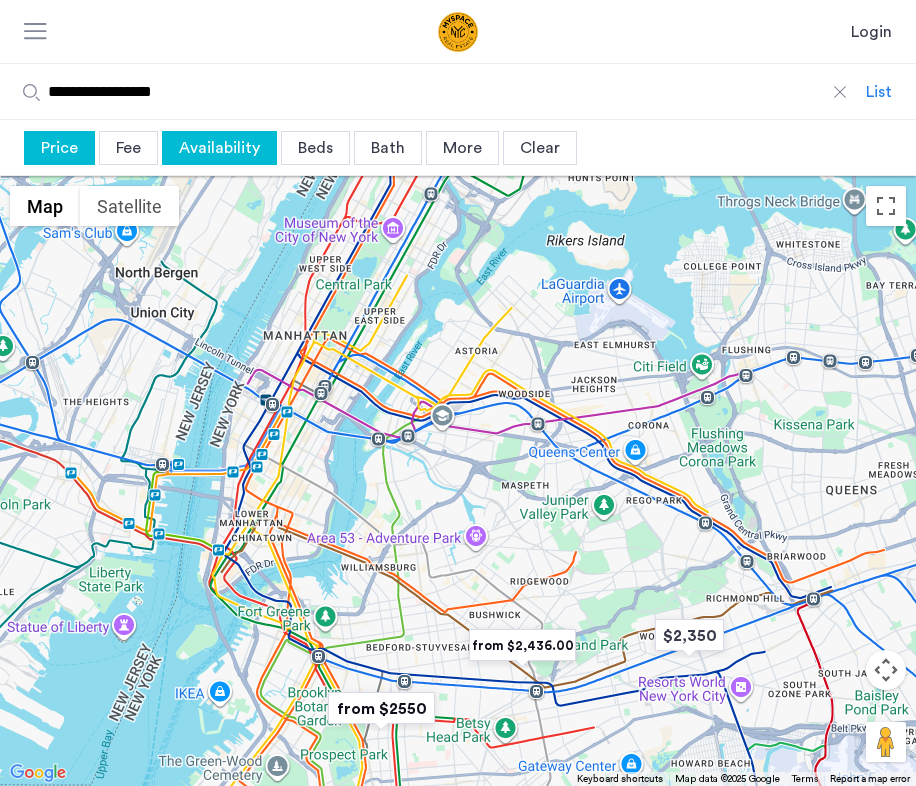 drag, startPoint x: 184, startPoint y: 378, endPoint x: 308, endPoint y: 776, distance: 416.8693 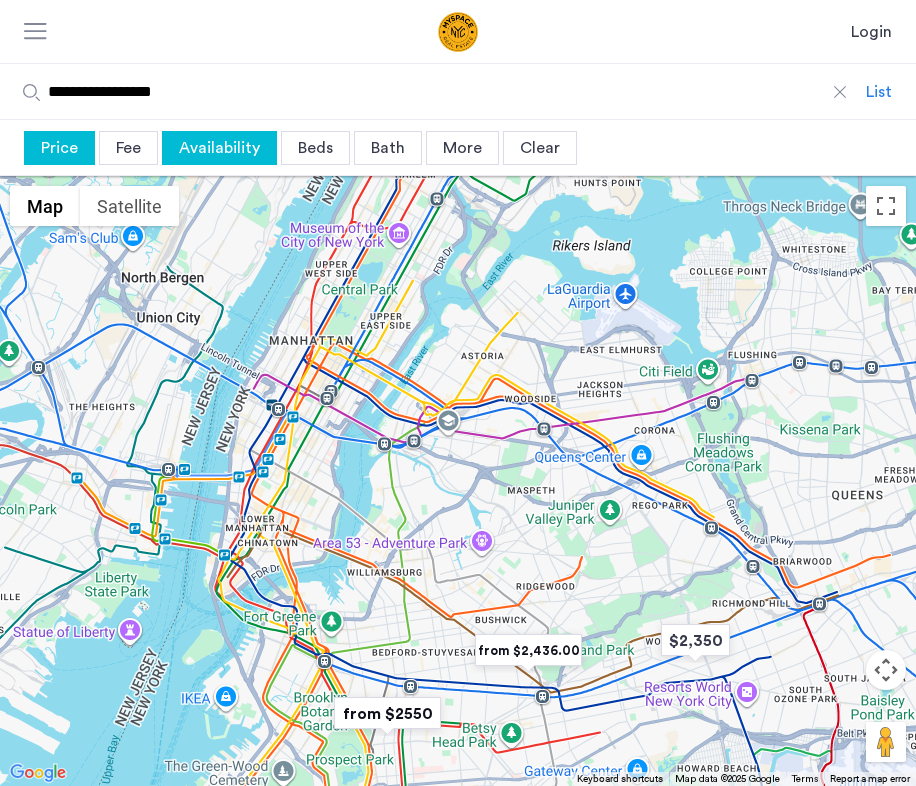 click at bounding box center [387, 713] 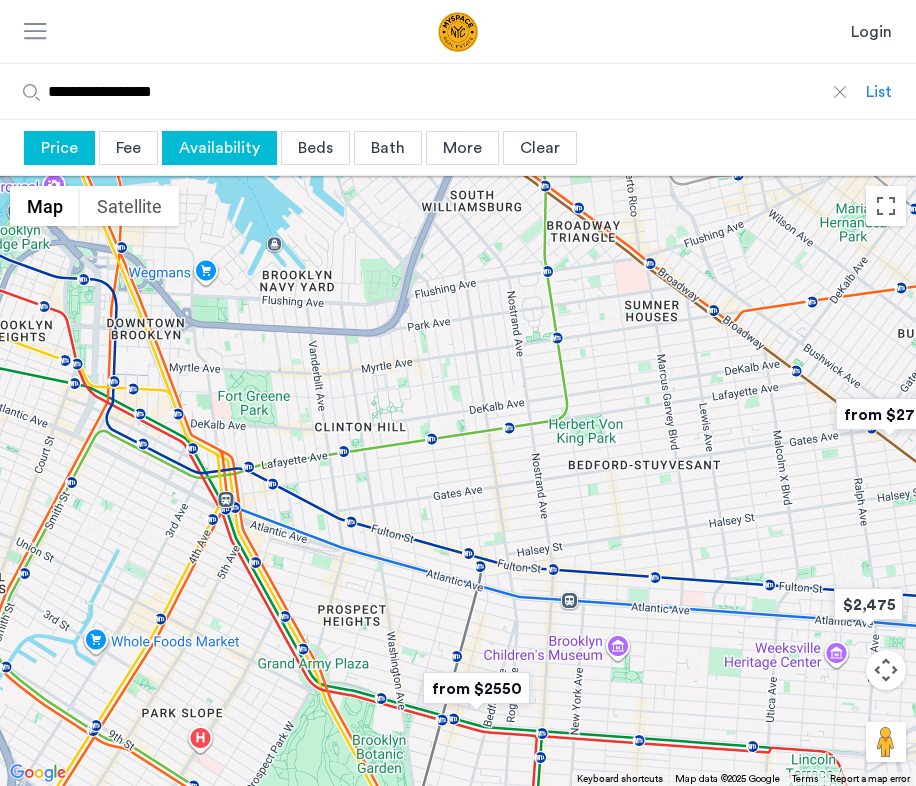 drag, startPoint x: 237, startPoint y: 438, endPoint x: 263, endPoint y: 777, distance: 339.99557 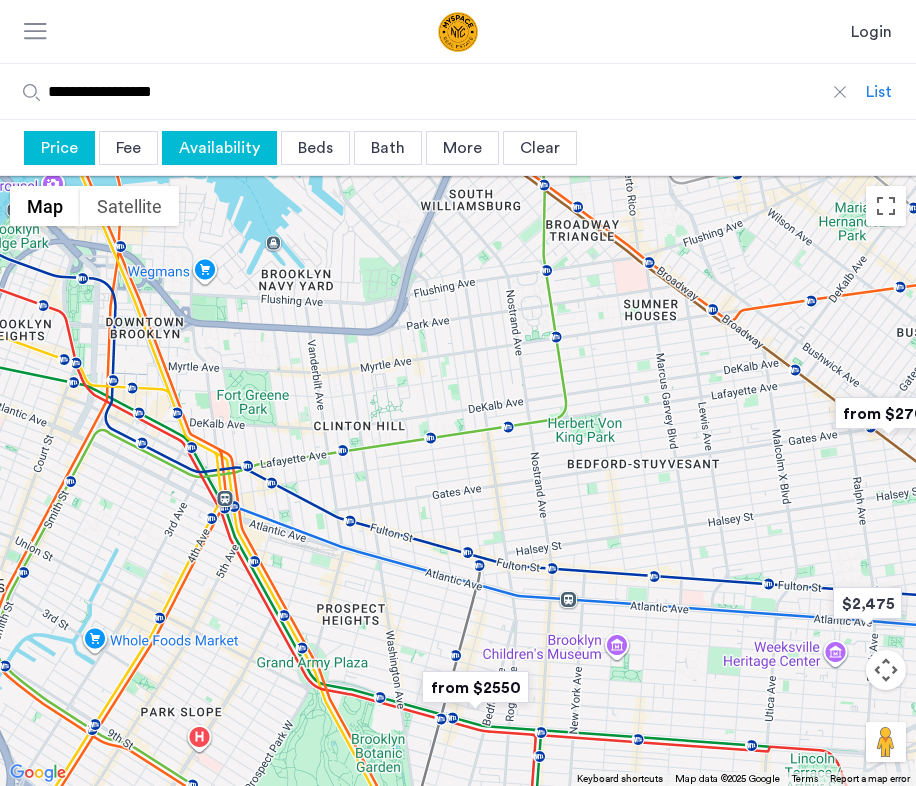 click at bounding box center (475, 687) 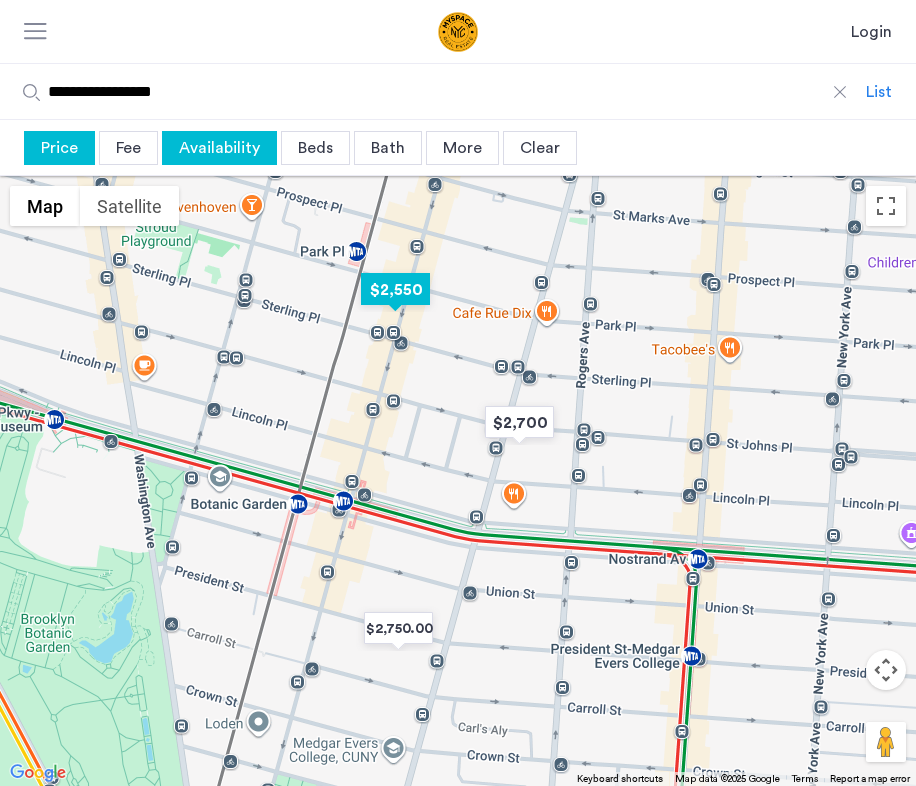 click at bounding box center (395, 289) 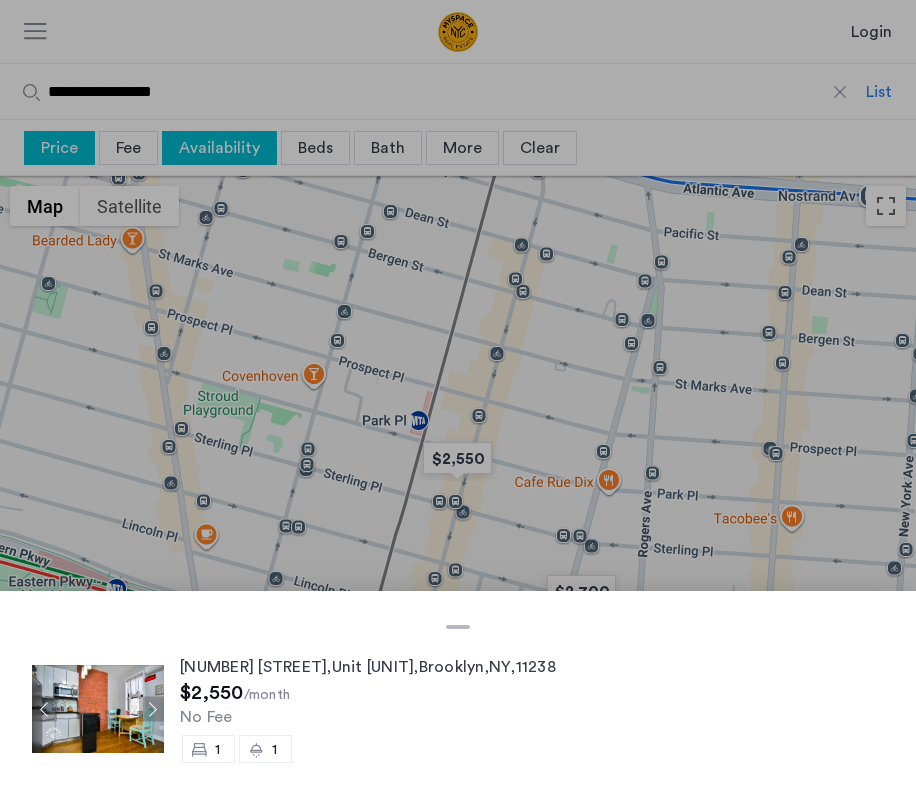 drag, startPoint x: 405, startPoint y: 463, endPoint x: 380, endPoint y: 303, distance: 161.94135 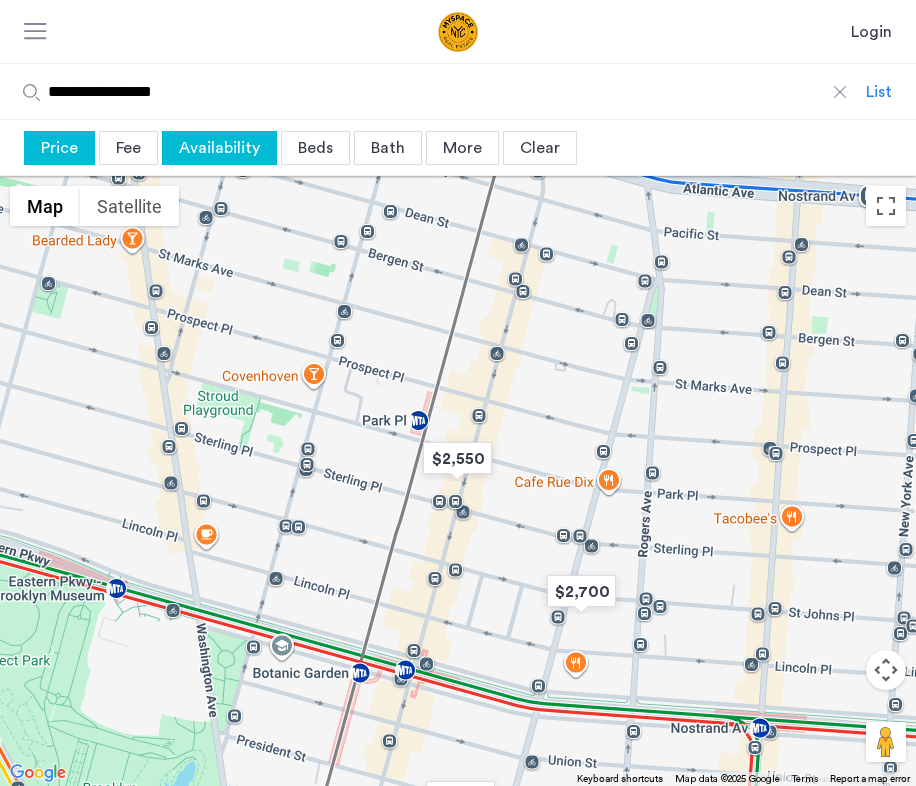 click at bounding box center (458, 481) 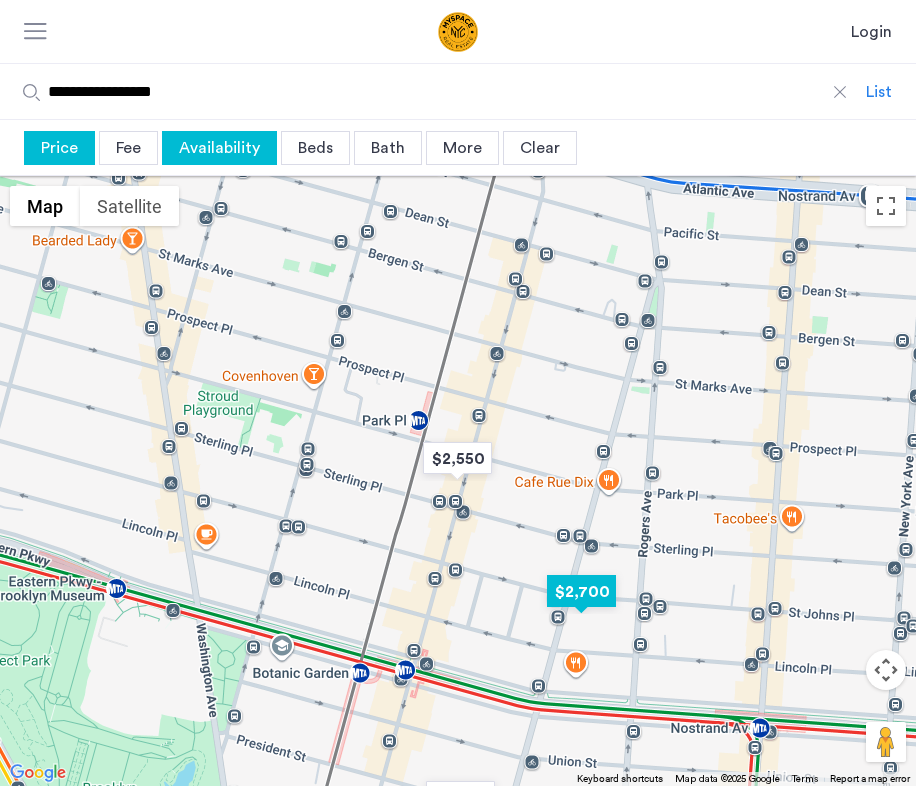 click at bounding box center (581, 591) 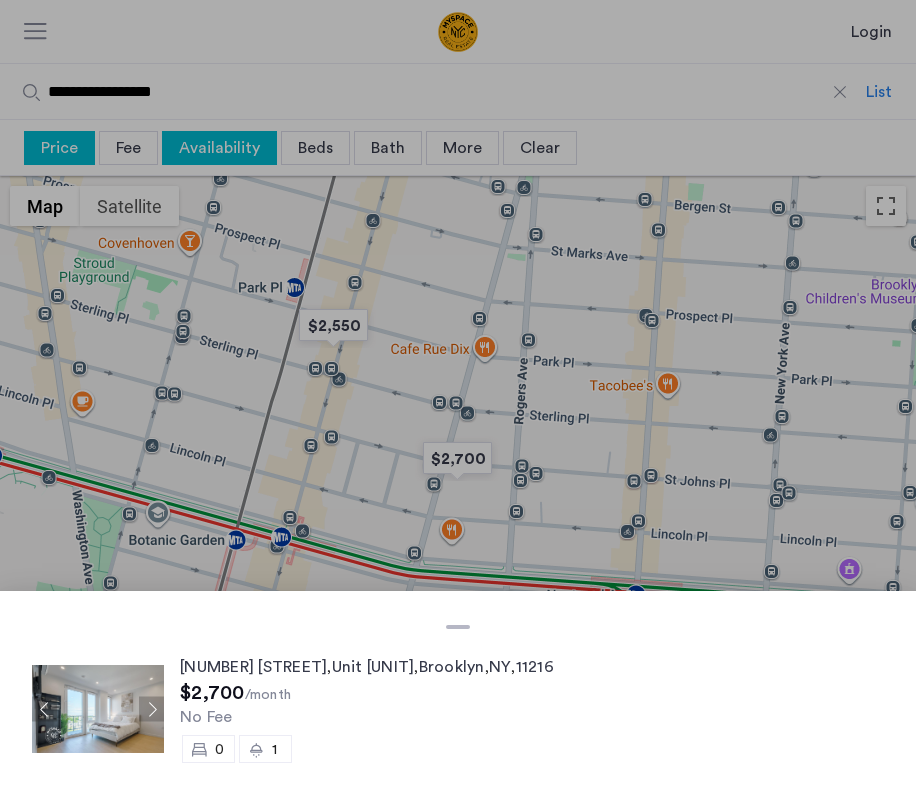 click at bounding box center (458, 393) 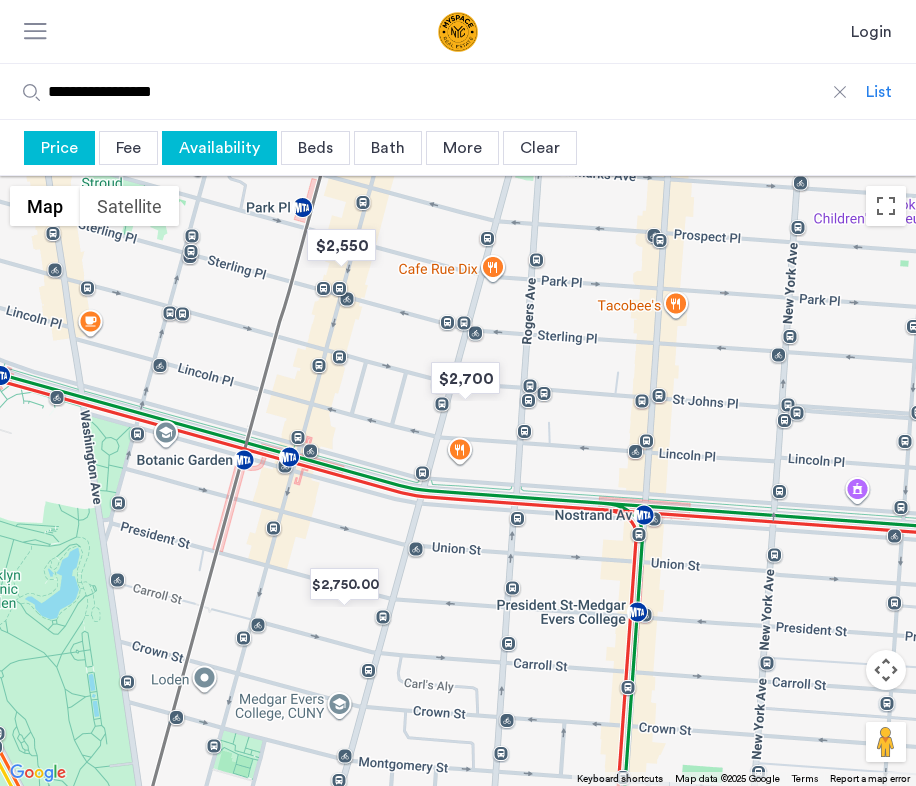 drag, startPoint x: 292, startPoint y: 568, endPoint x: 303, endPoint y: 487, distance: 81.7435 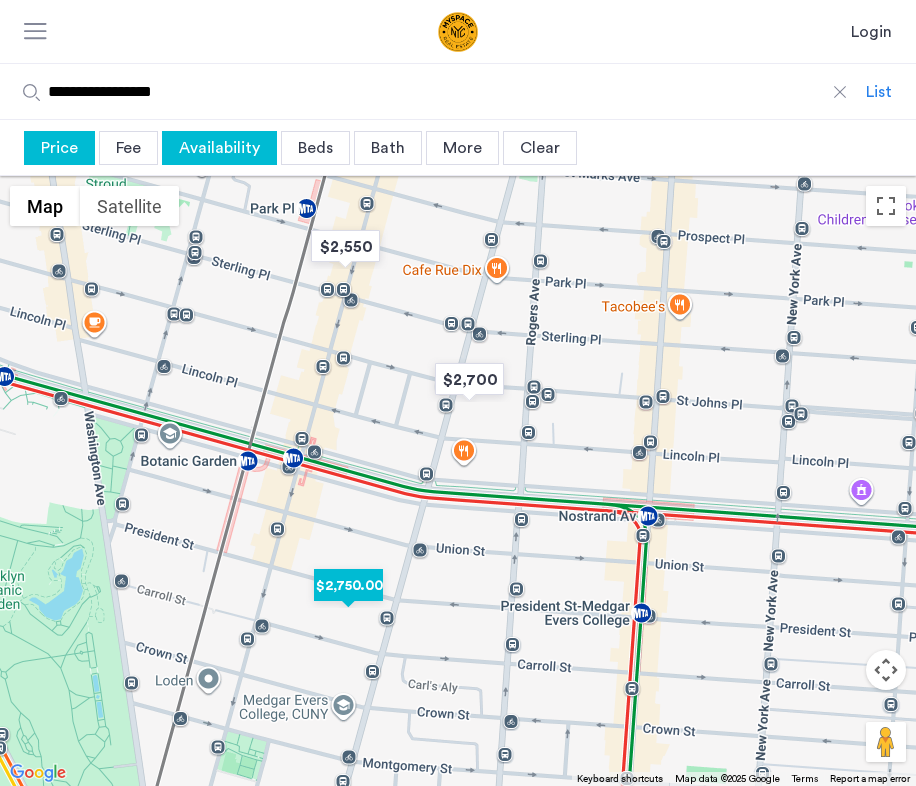 click at bounding box center [348, 585] 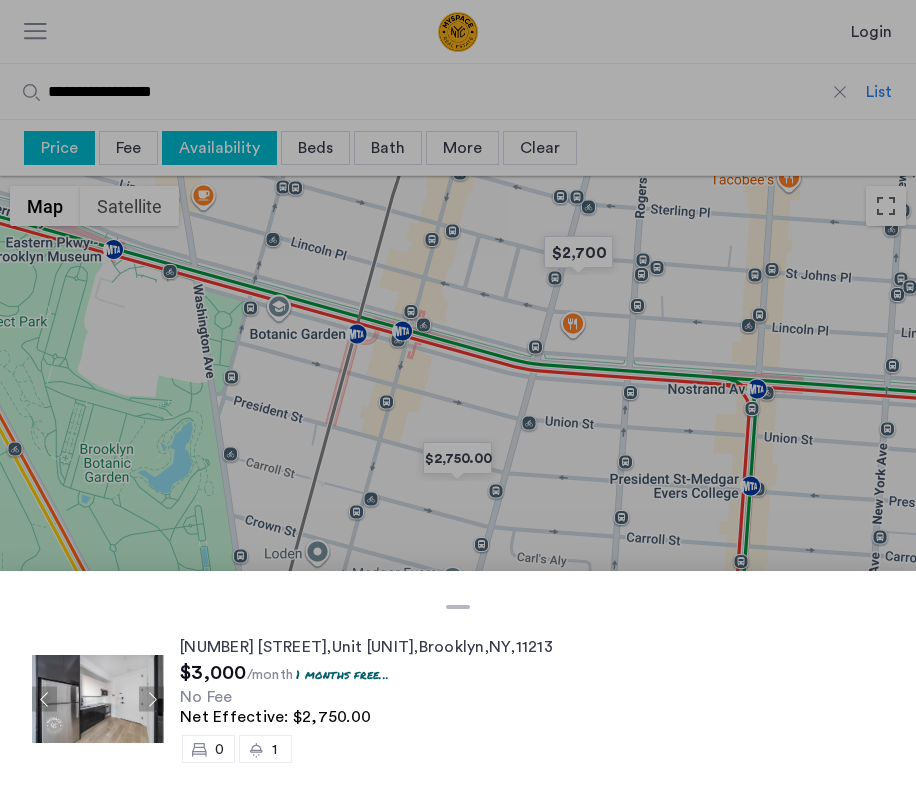 click at bounding box center (458, 393) 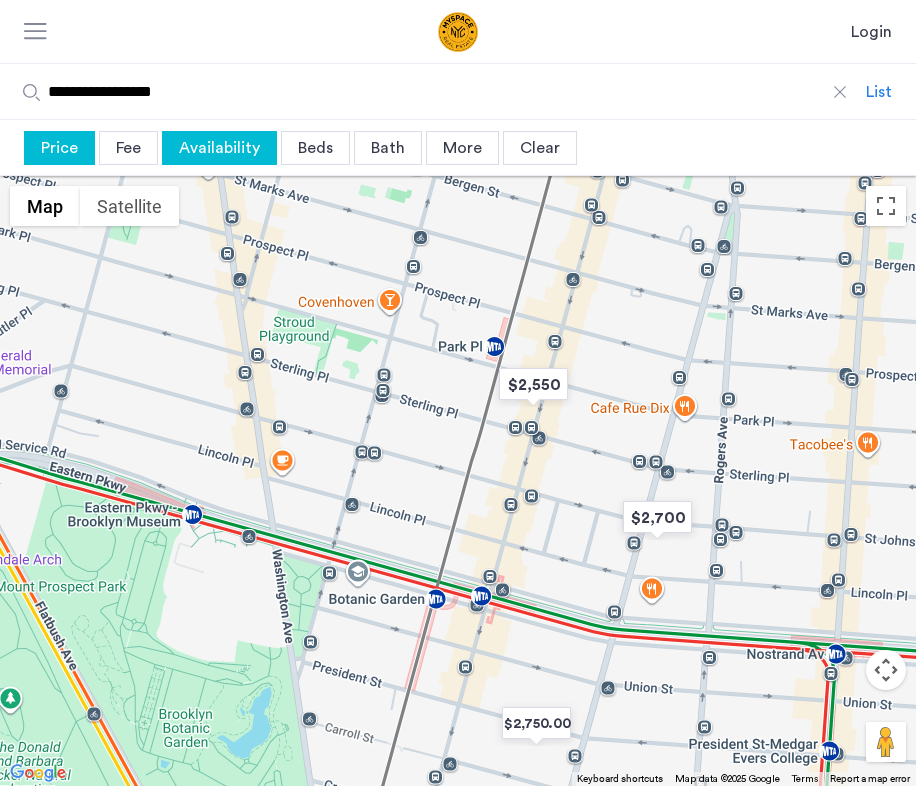 drag, startPoint x: 80, startPoint y: 339, endPoint x: 218, endPoint y: 712, distance: 397.7097 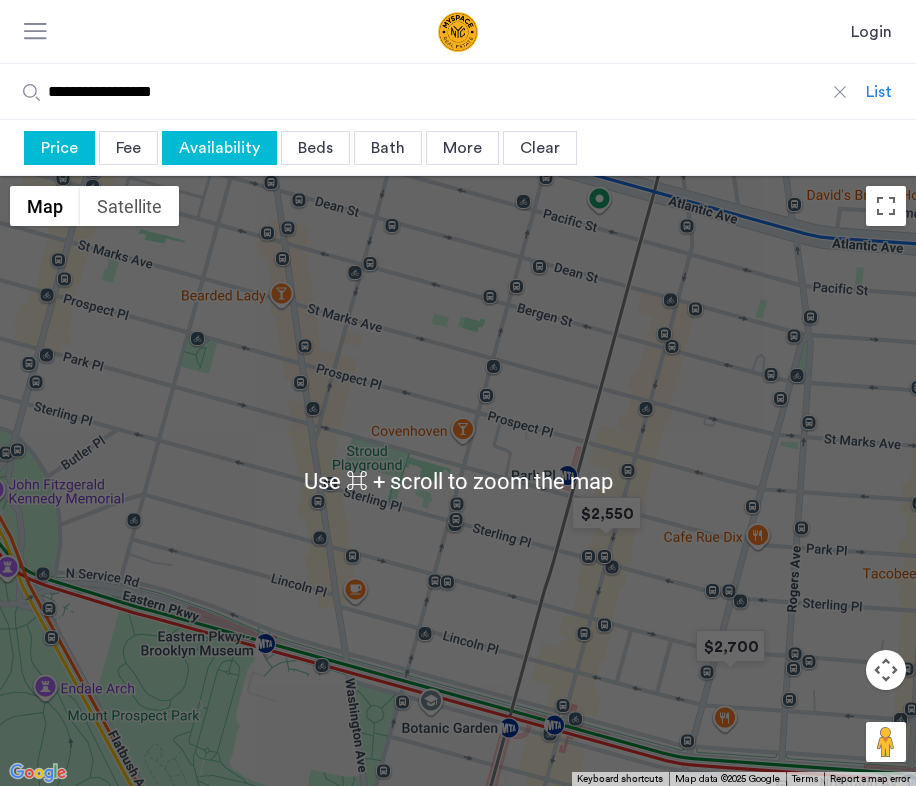 click at bounding box center (458, 32) 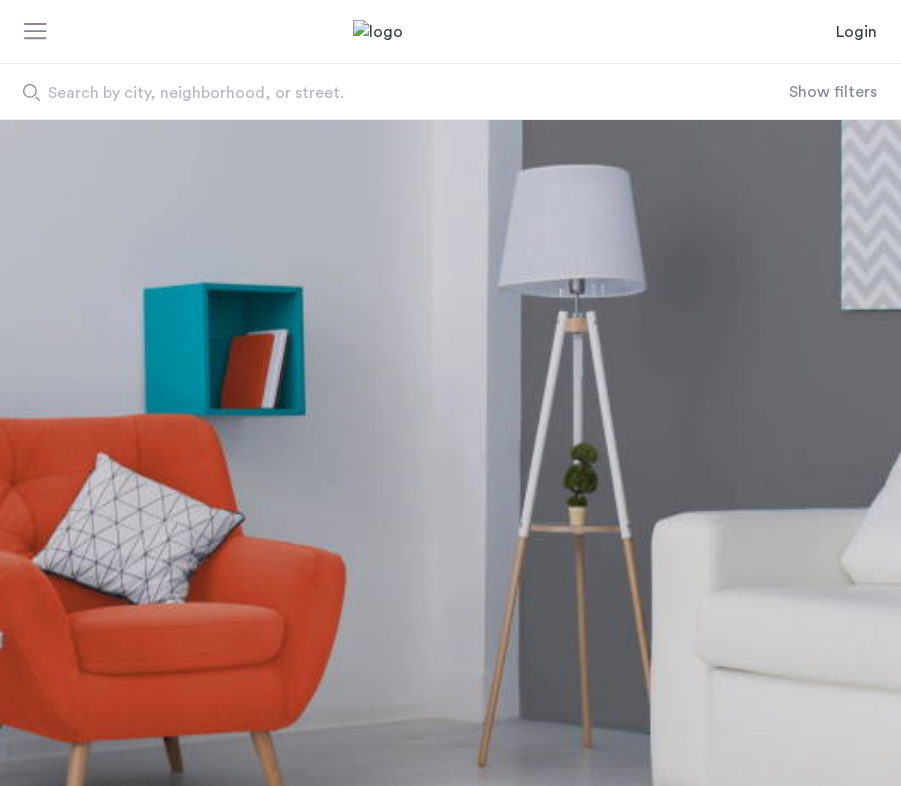 scroll, scrollTop: 0, scrollLeft: 0, axis: both 